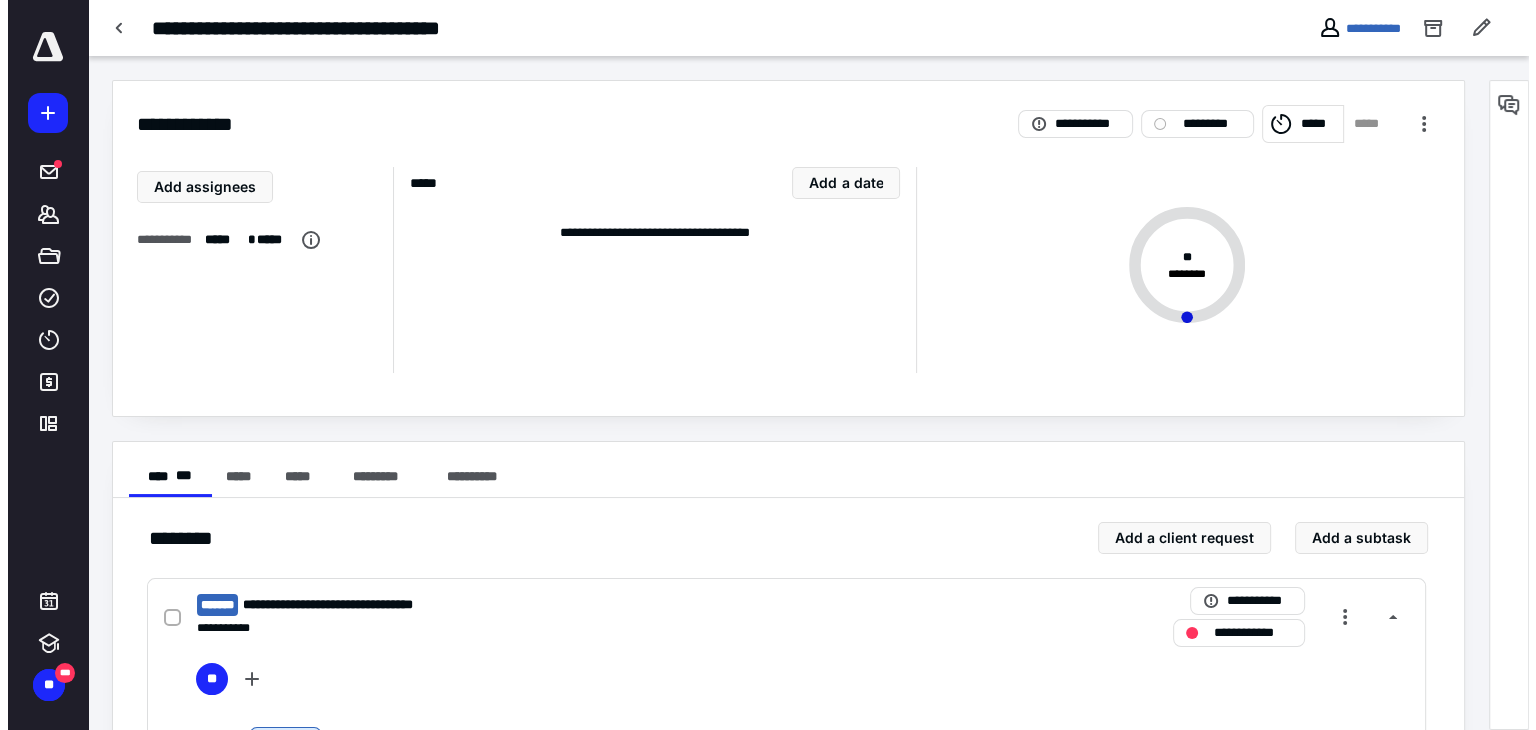 scroll, scrollTop: 0, scrollLeft: 0, axis: both 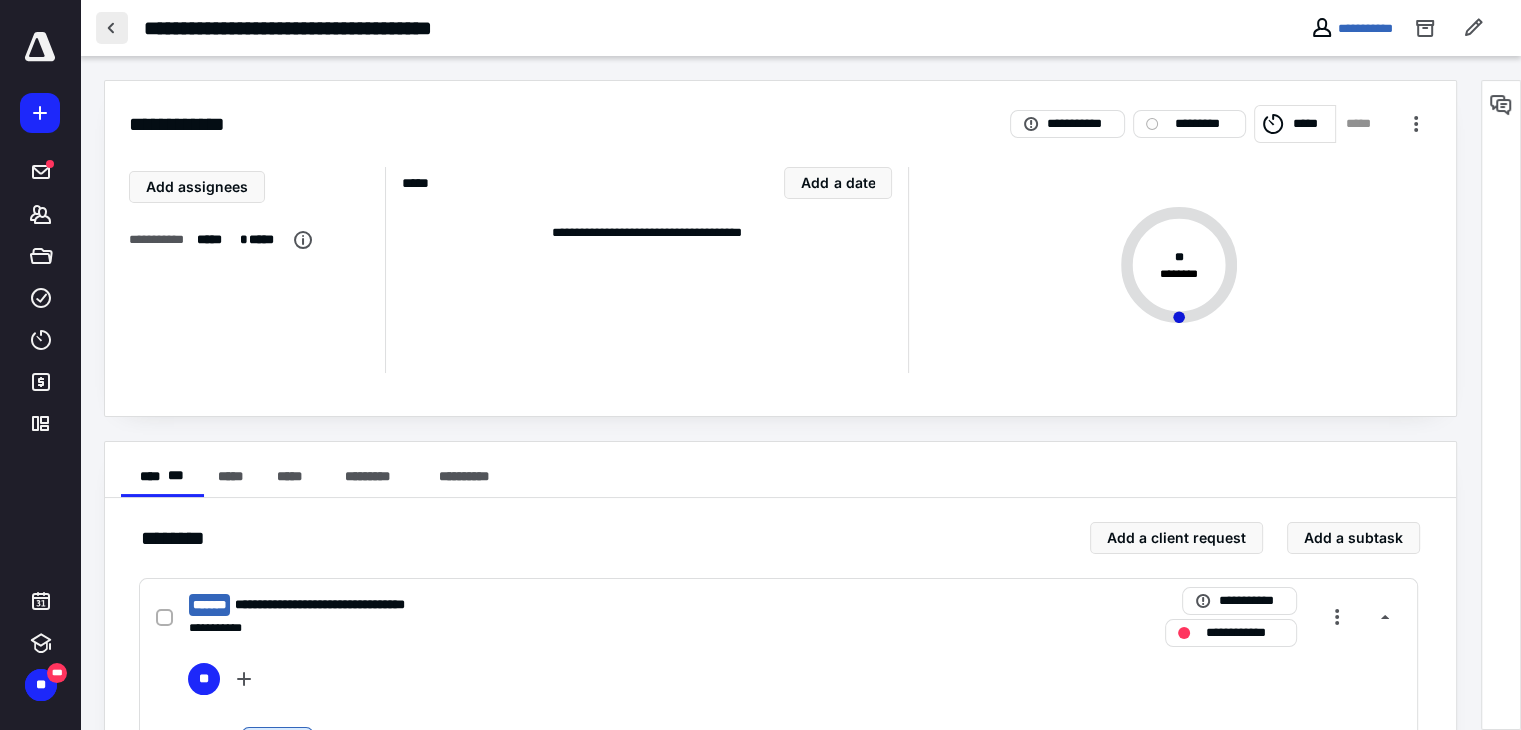click at bounding box center [112, 28] 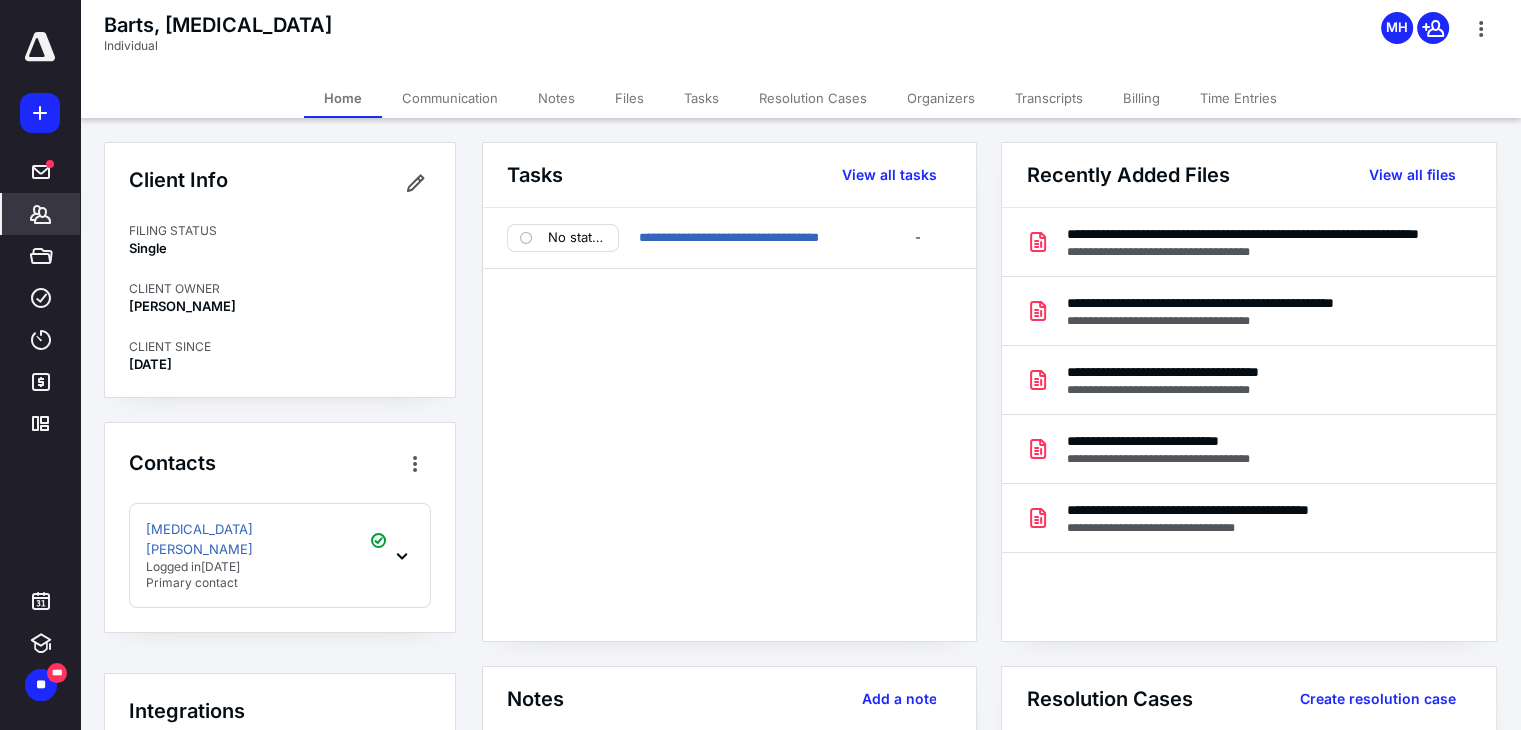 click on "Communication" at bounding box center [450, 98] 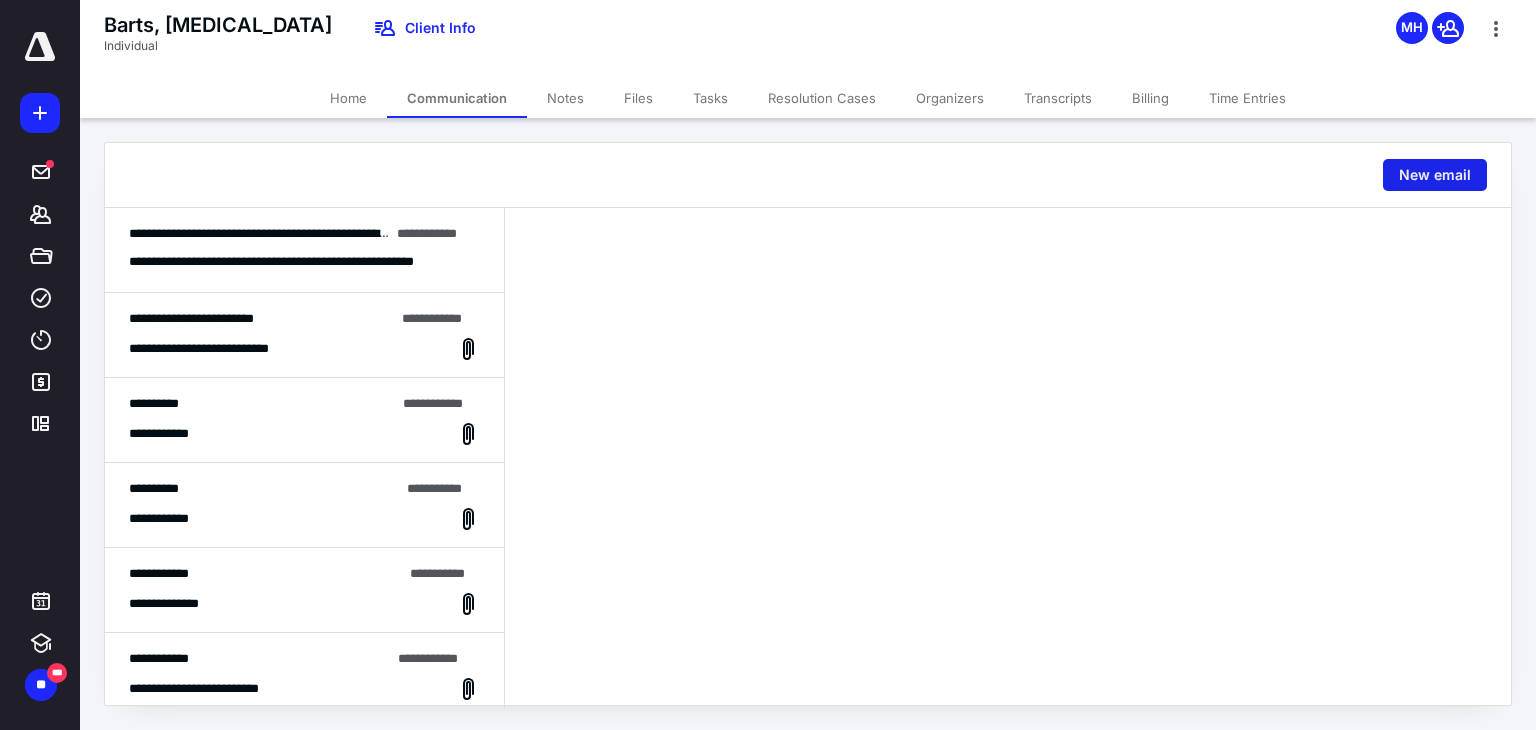 click on "New email" at bounding box center [1435, 175] 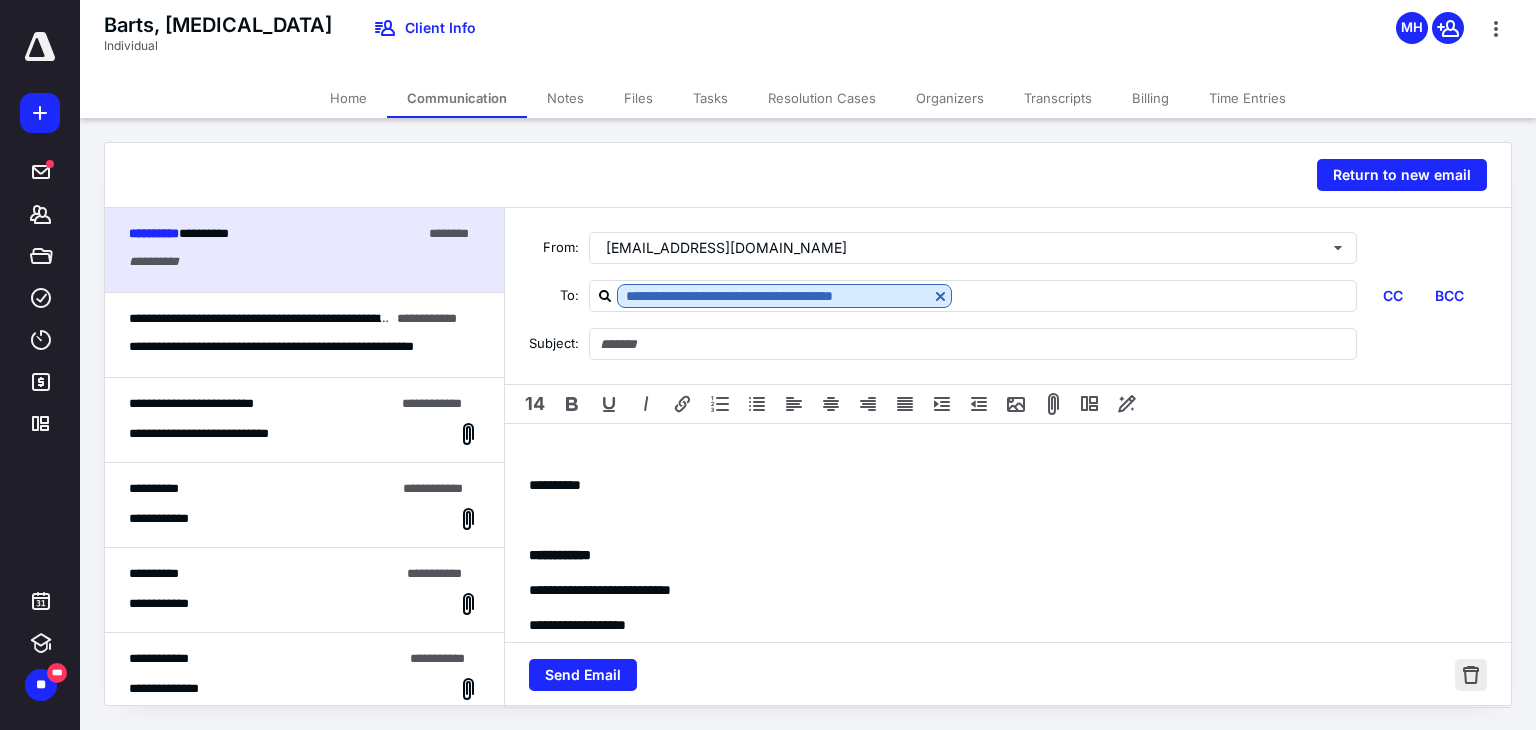 click at bounding box center [1471, 675] 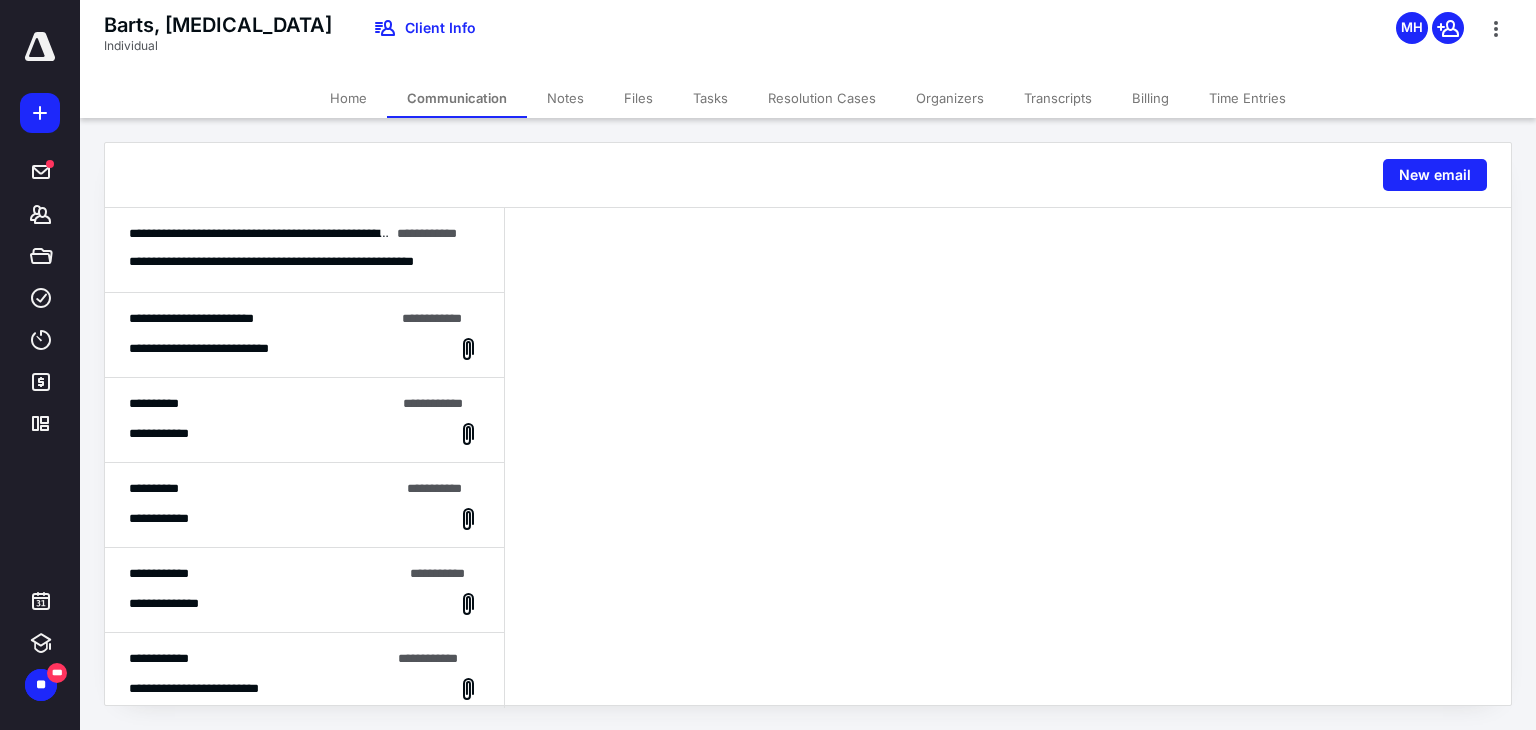 click on "**********" at bounding box center (304, 434) 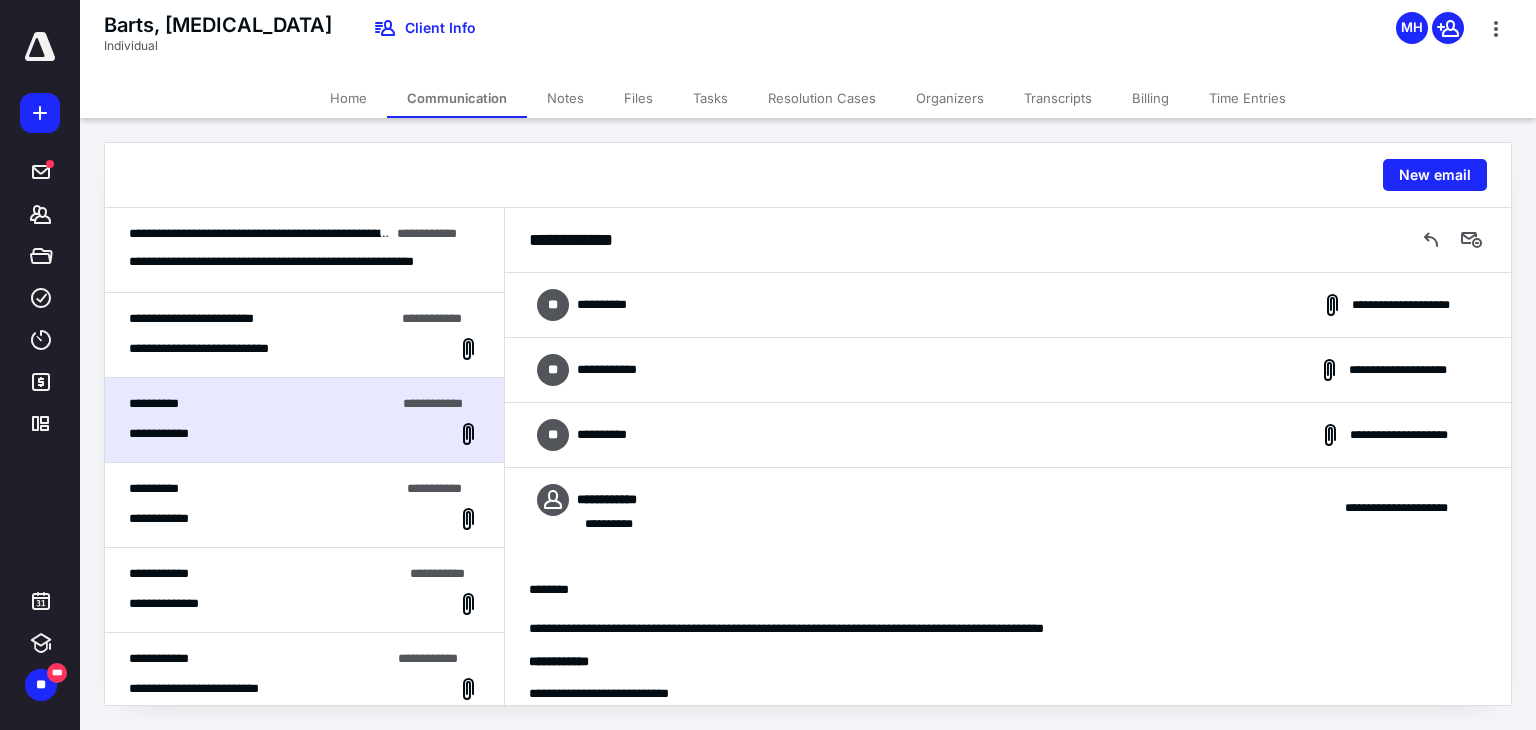 scroll, scrollTop: 124, scrollLeft: 0, axis: vertical 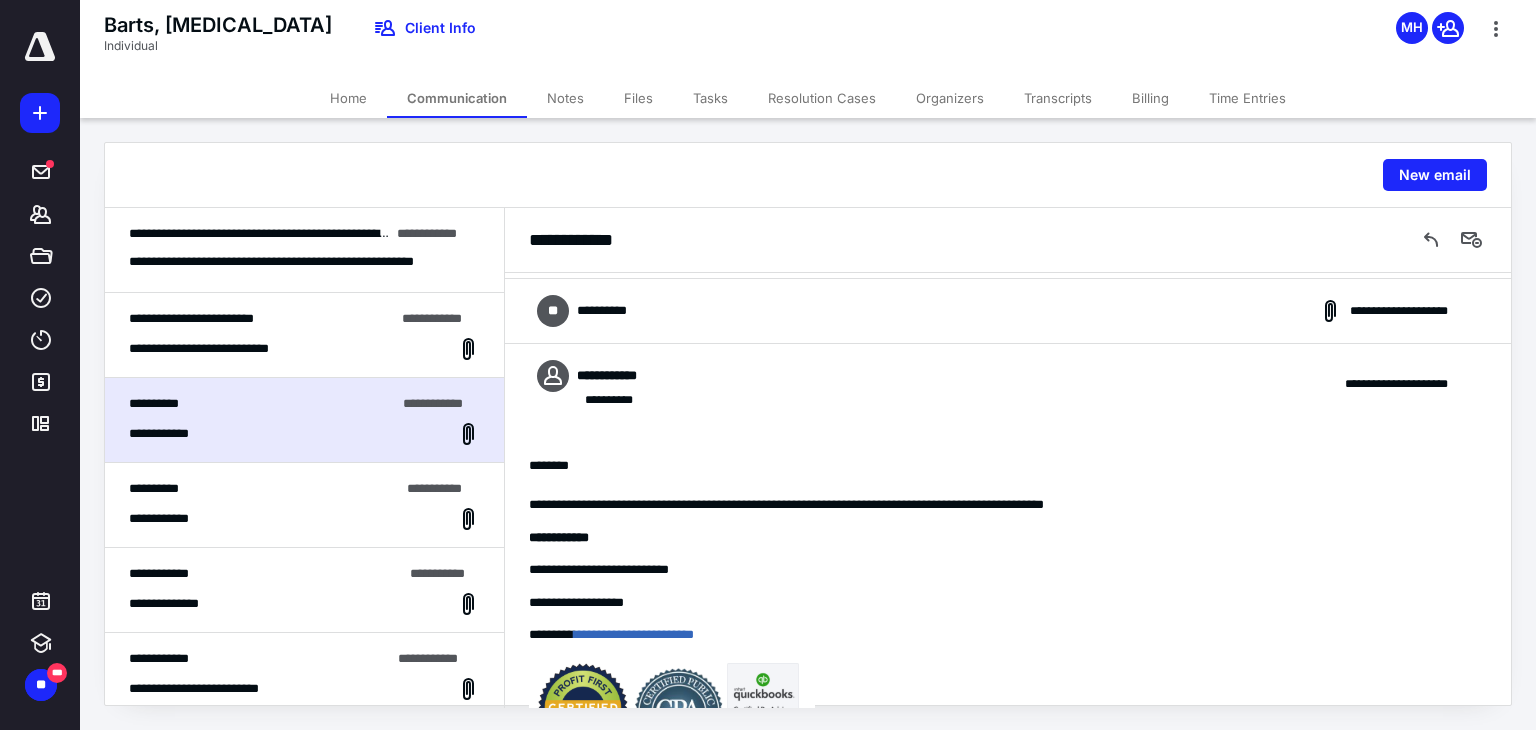 click on "**********" at bounding box center [1008, 311] 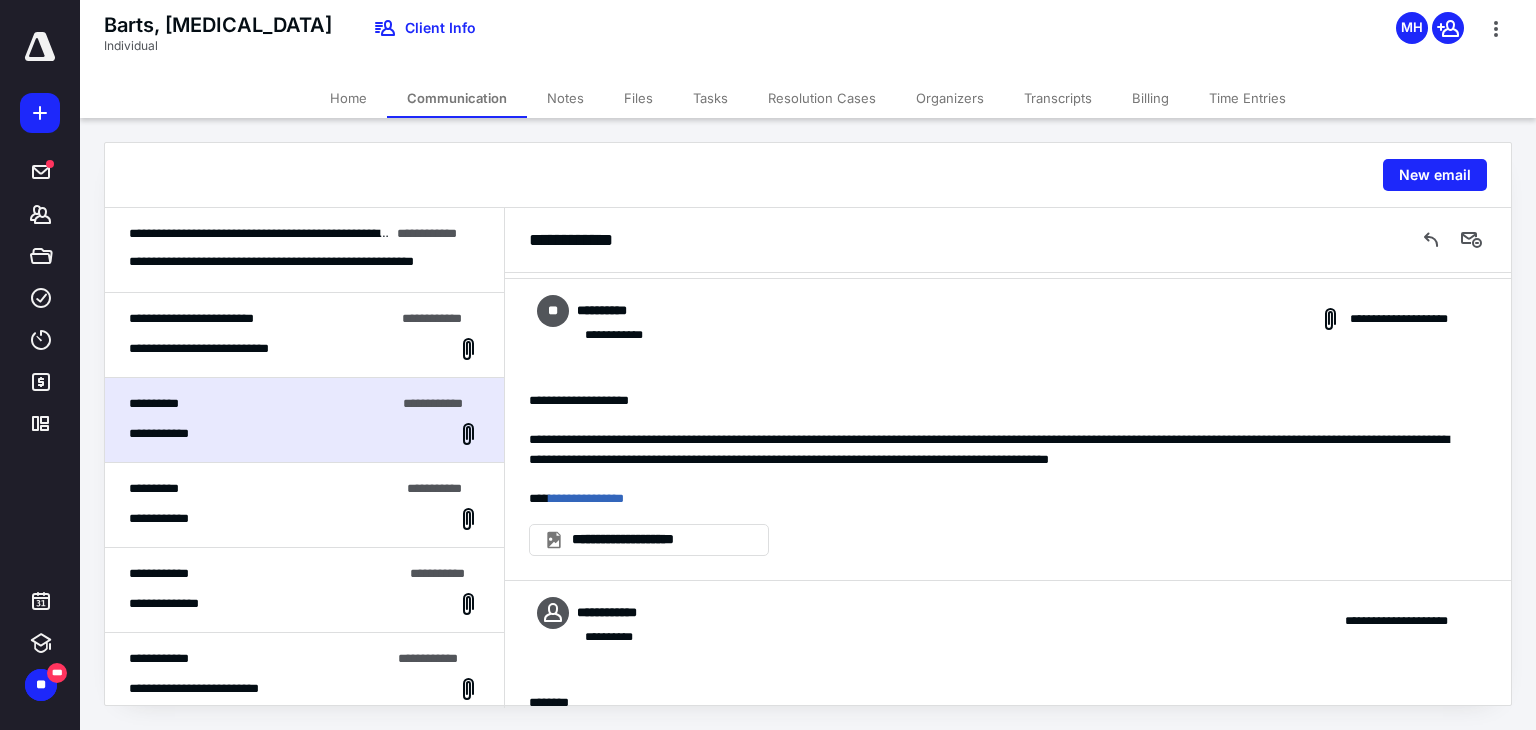 click on "**********" at bounding box center (304, 519) 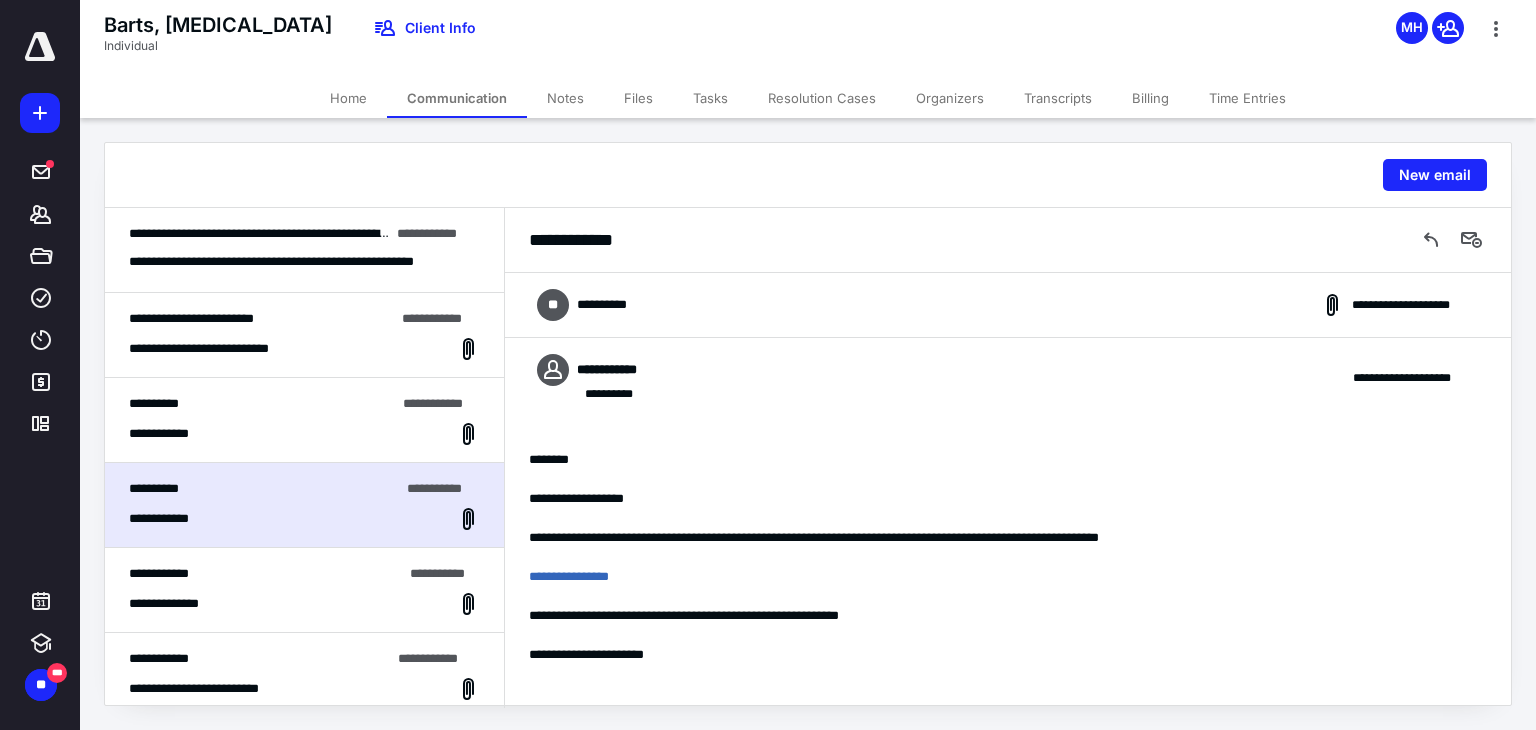 scroll, scrollTop: 280, scrollLeft: 0, axis: vertical 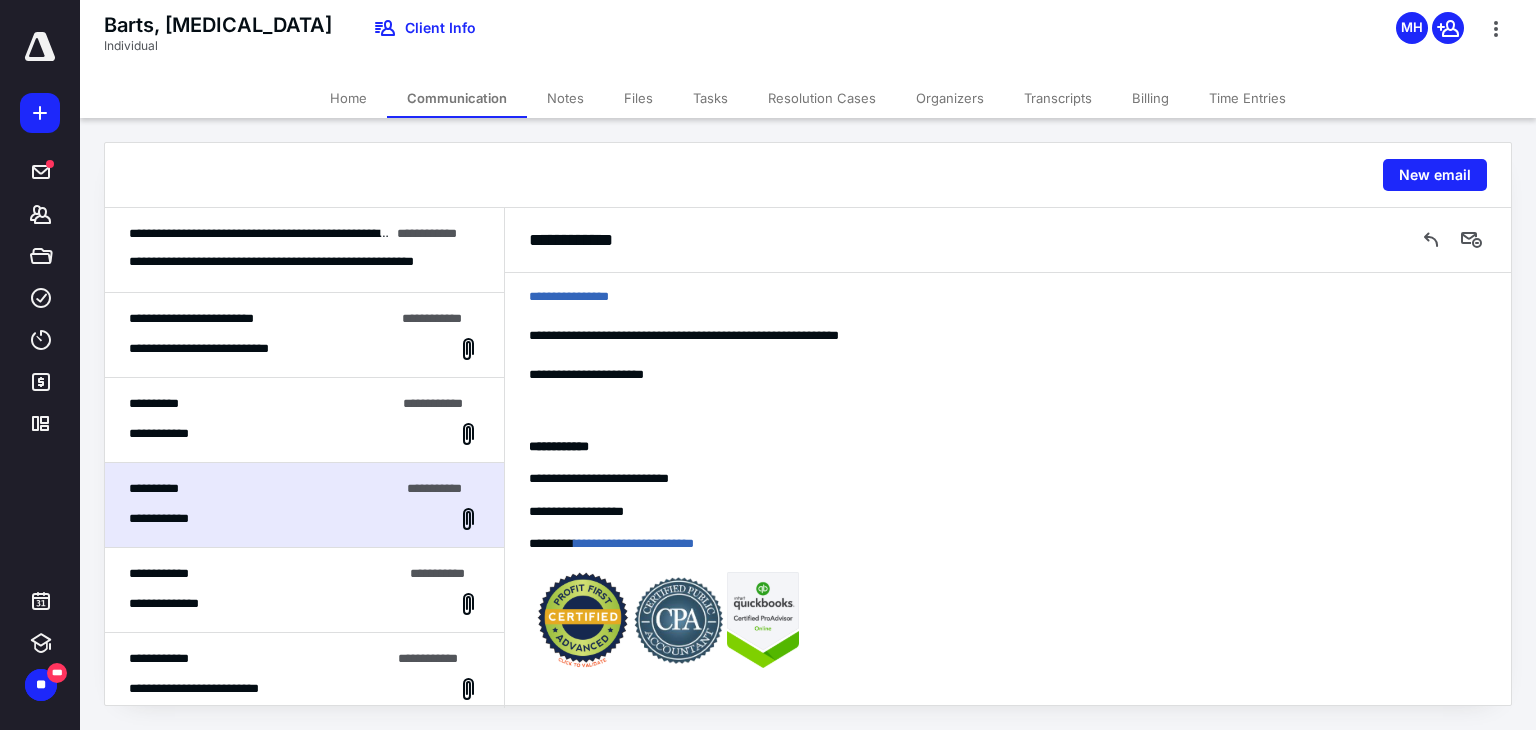 click on "**********" at bounding box center (304, 604) 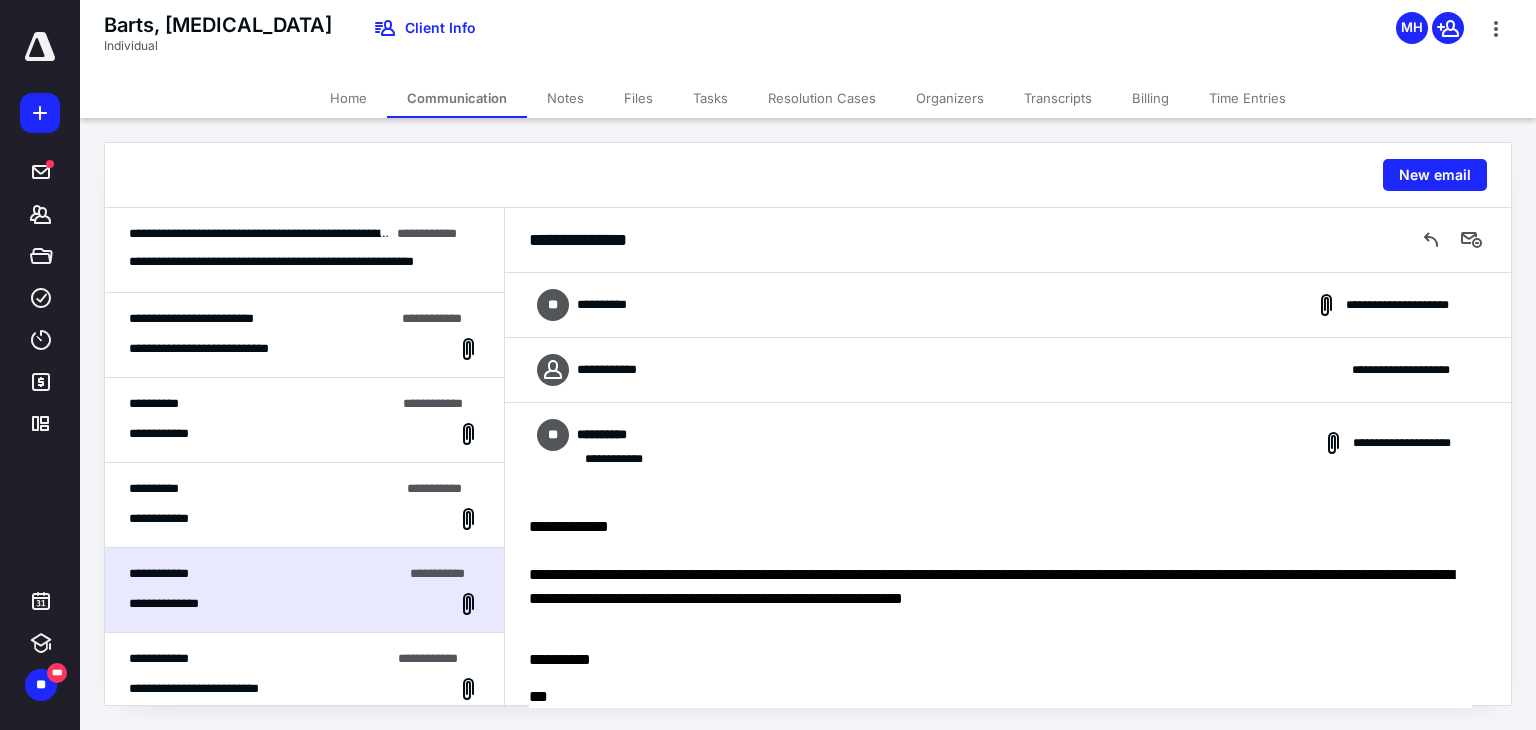 scroll, scrollTop: 435, scrollLeft: 0, axis: vertical 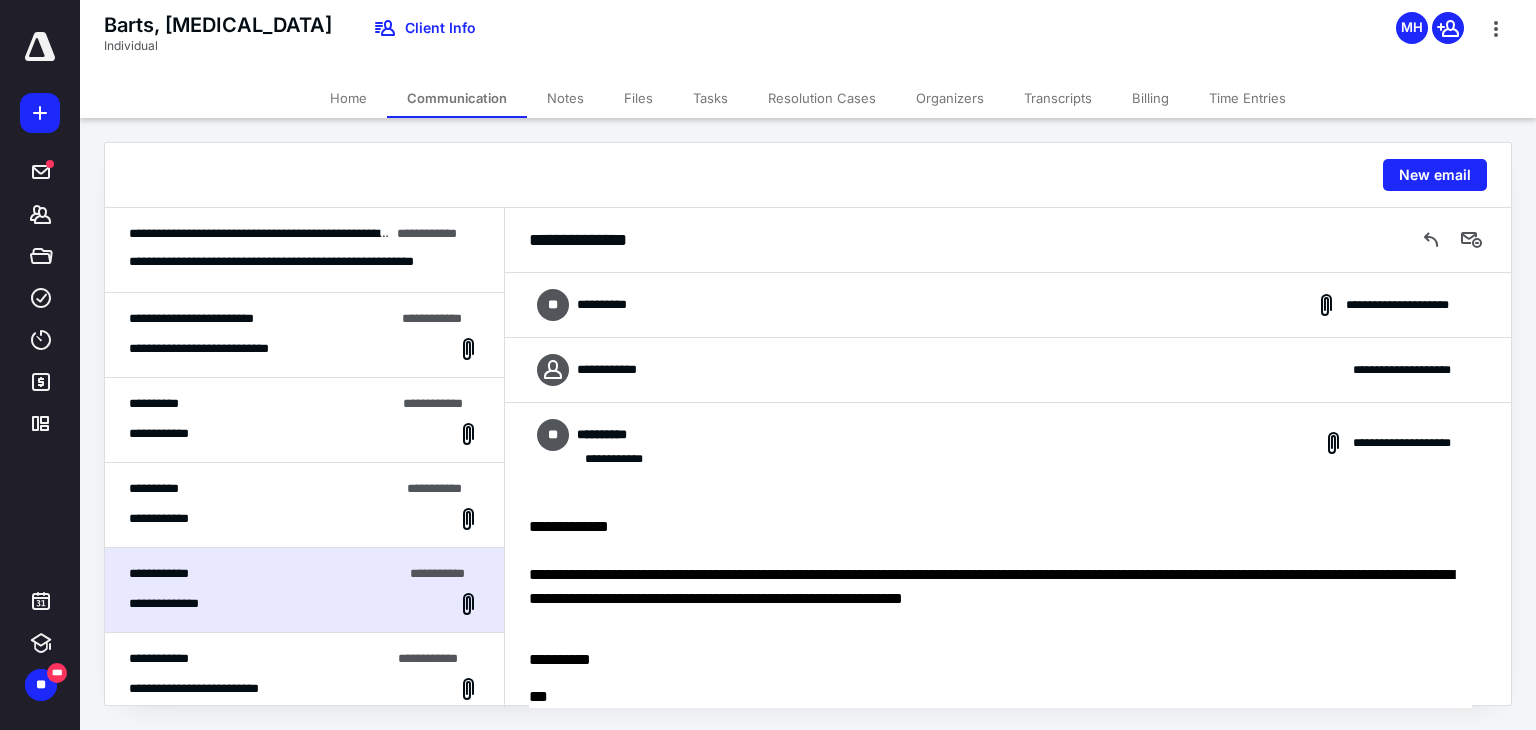 click on "**********" at bounding box center (1008, 305) 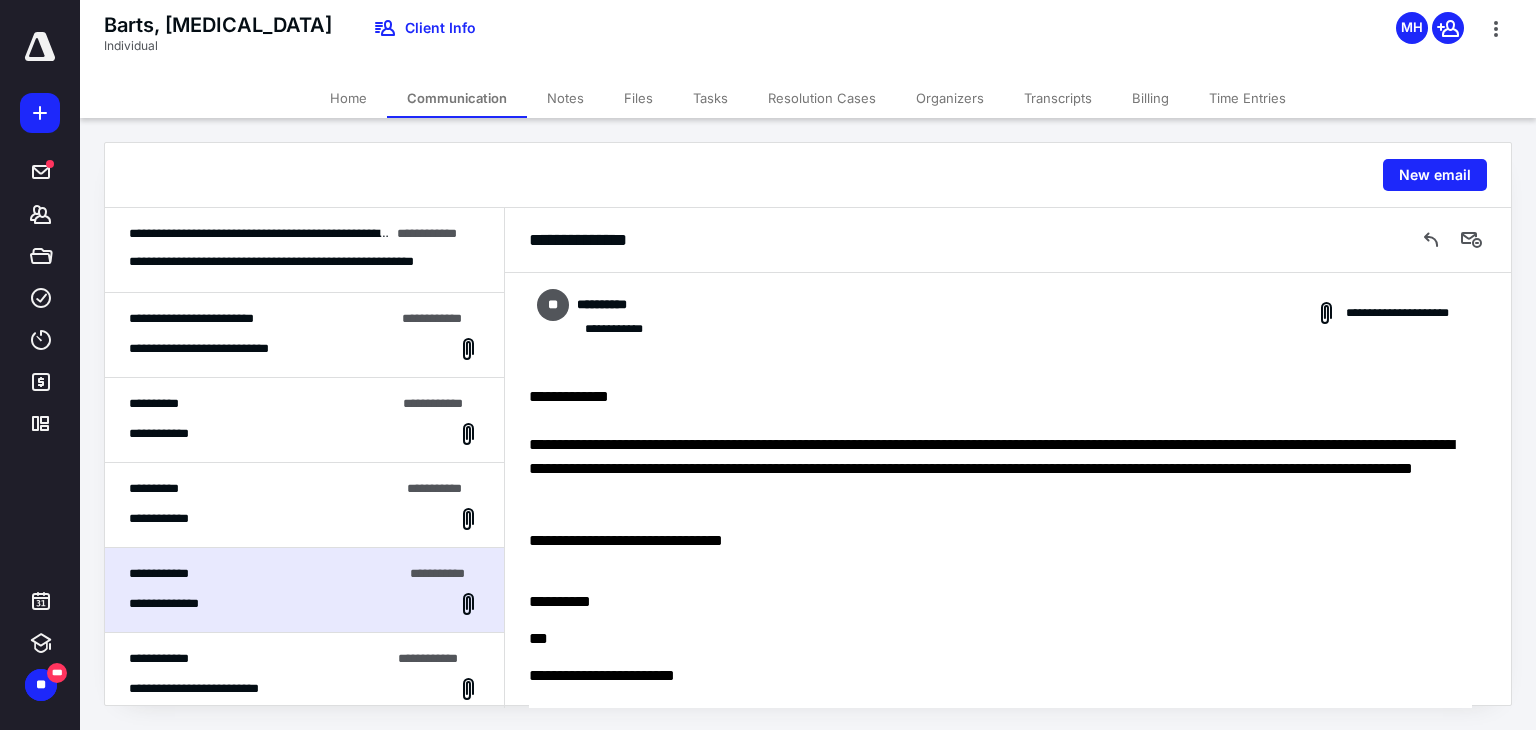 click on "**********" at bounding box center (259, 659) 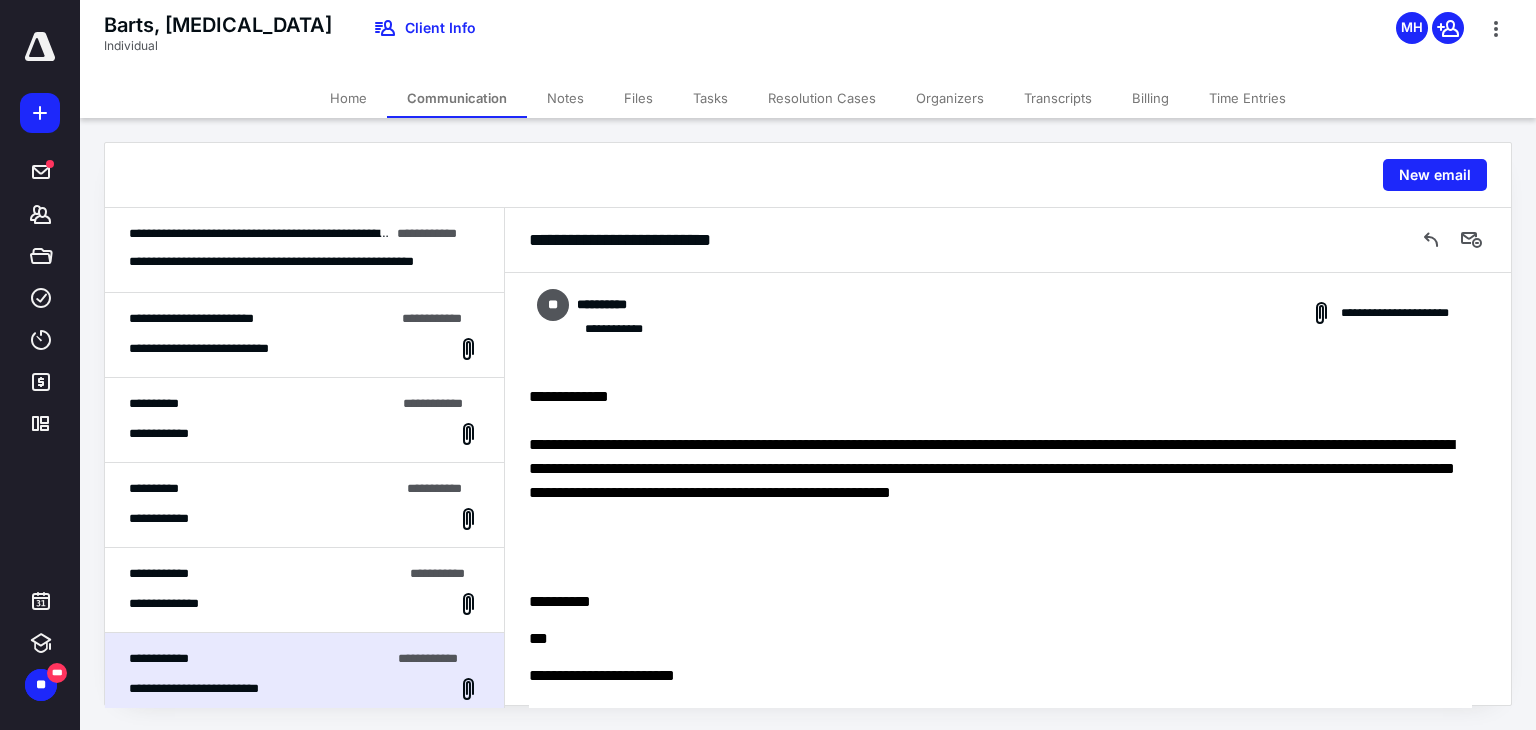 scroll, scrollTop: 390, scrollLeft: 0, axis: vertical 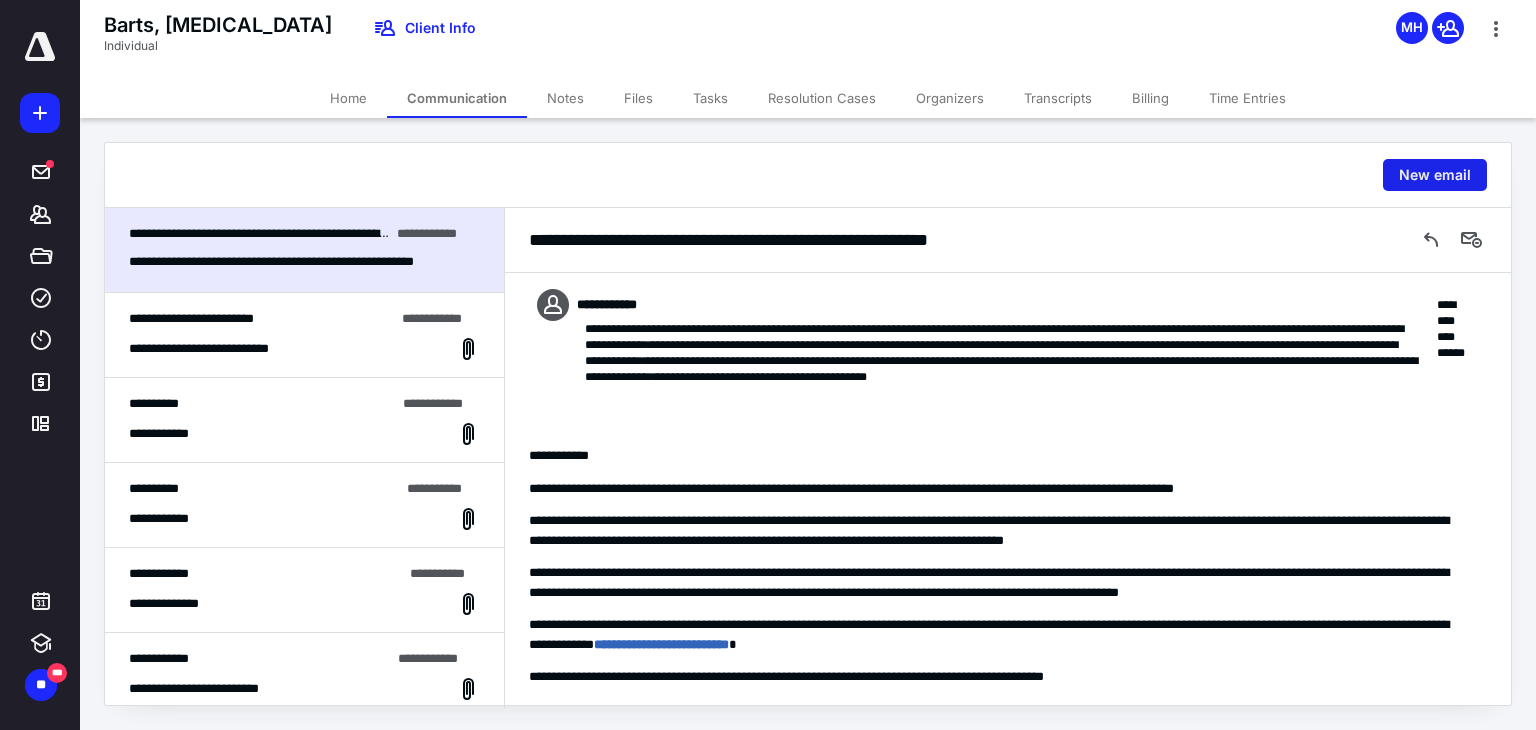 click on "New email" at bounding box center (1435, 175) 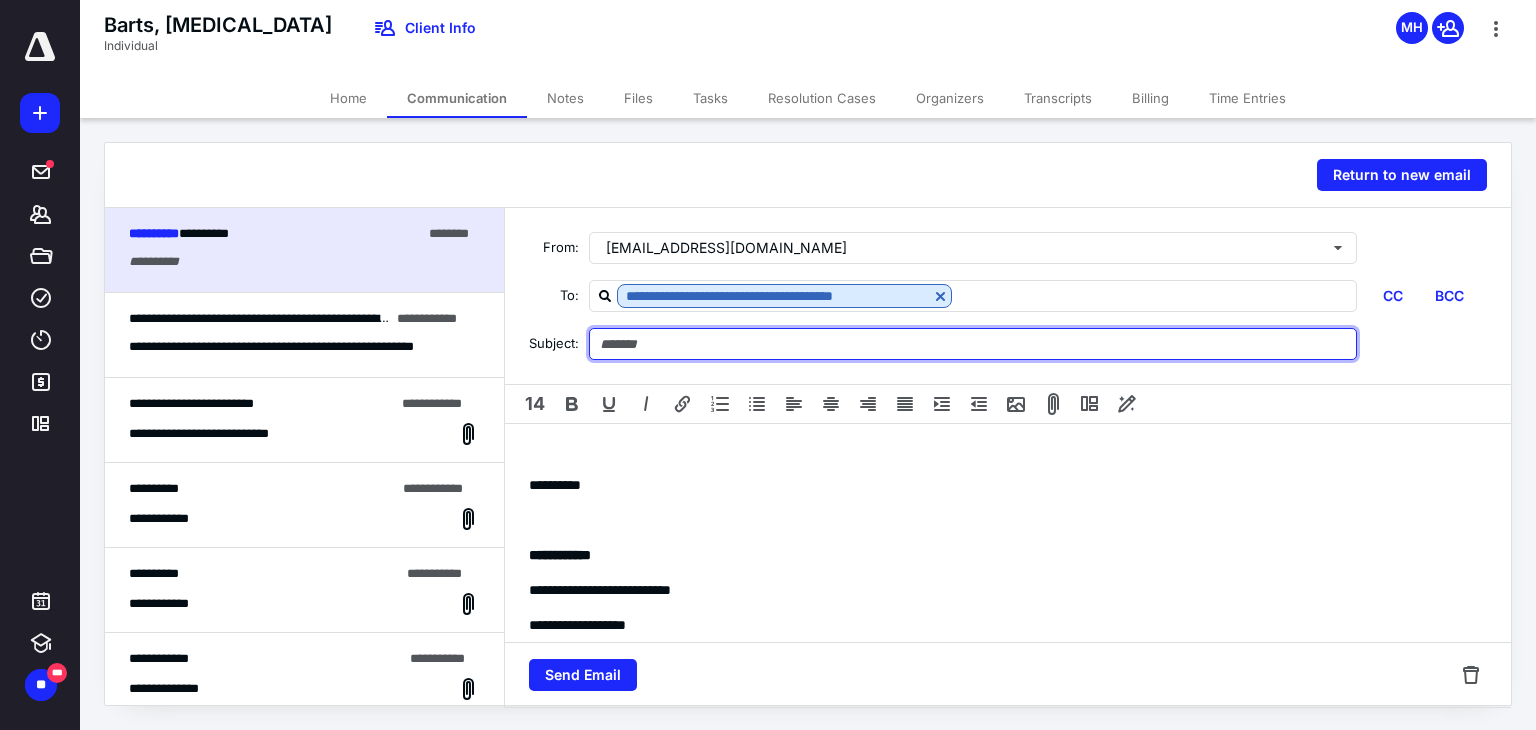 click at bounding box center [973, 344] 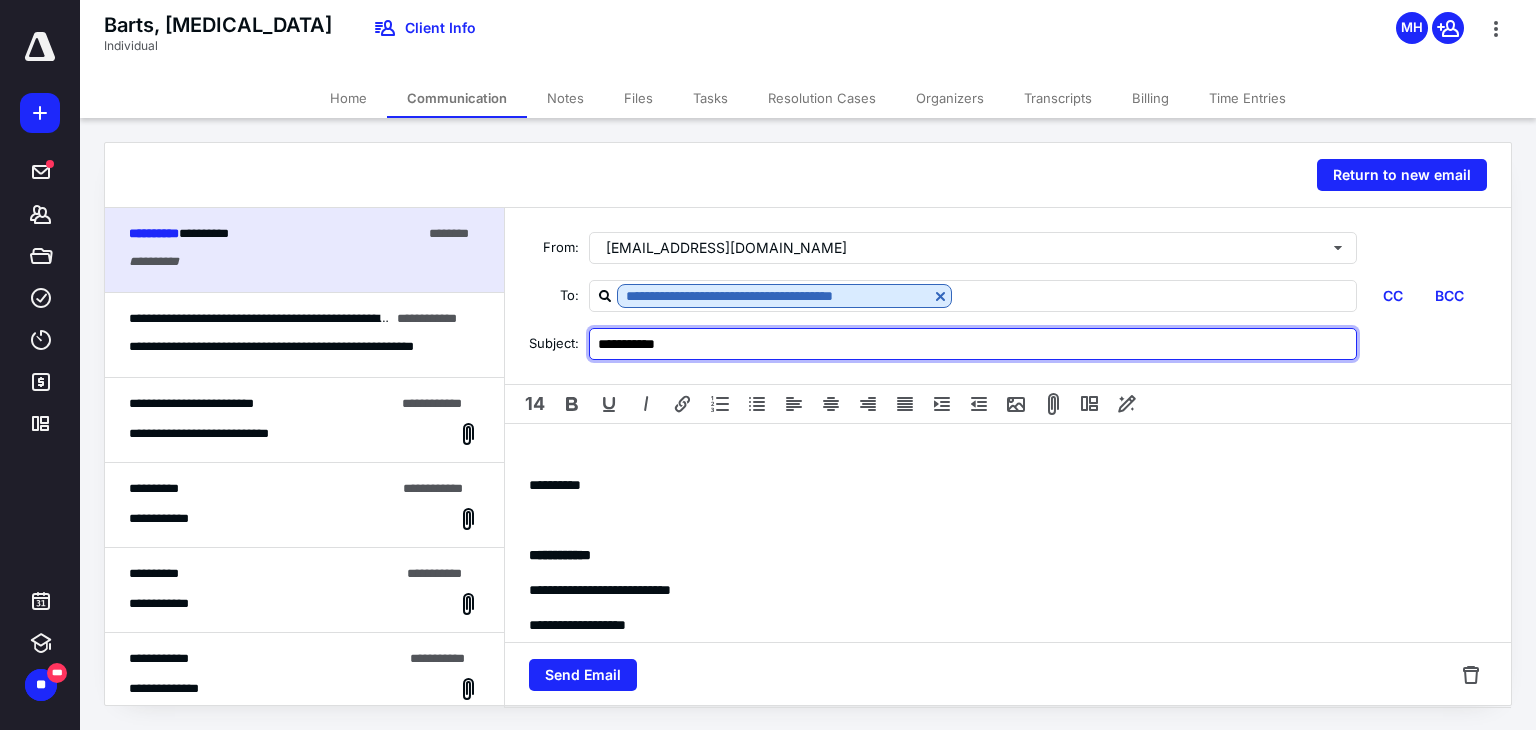 type on "**********" 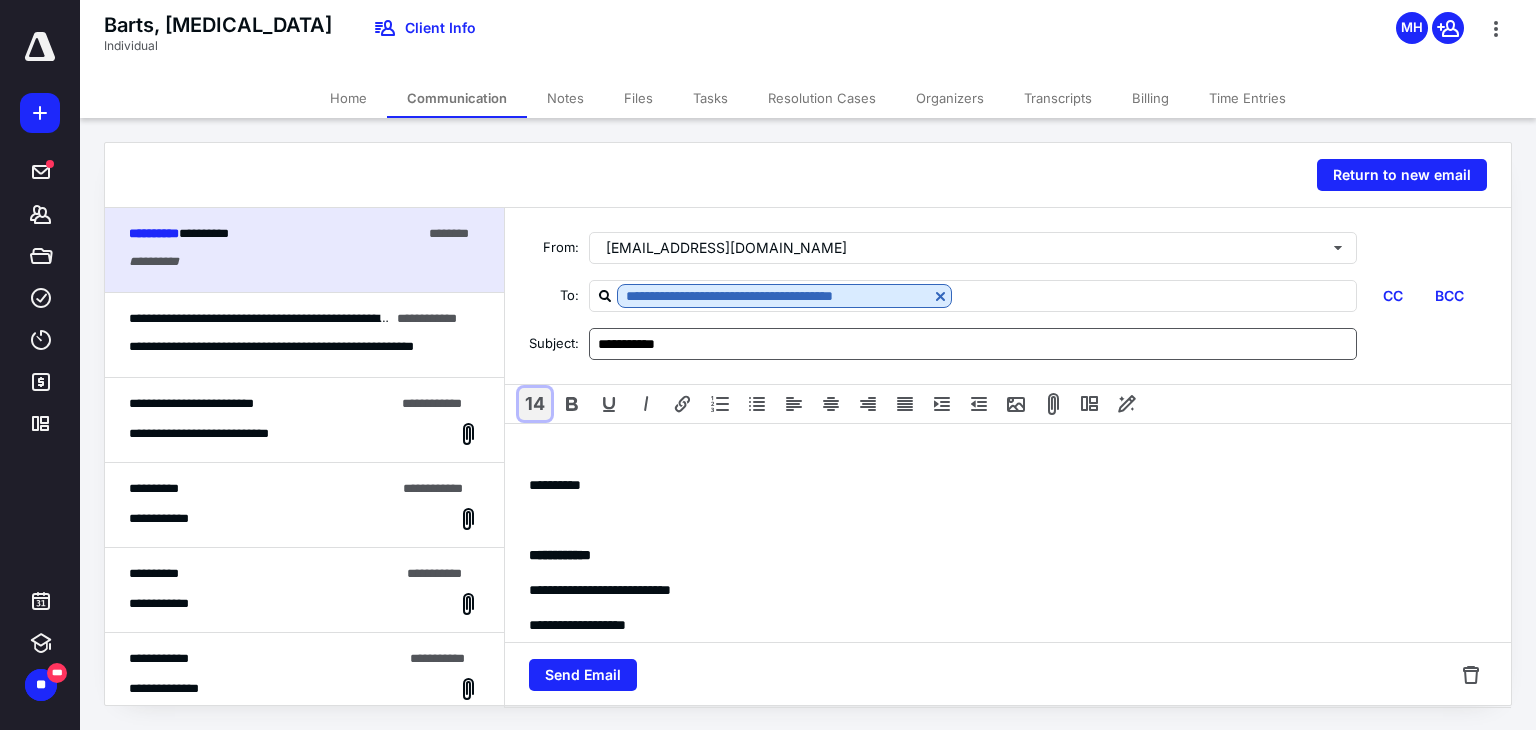 type 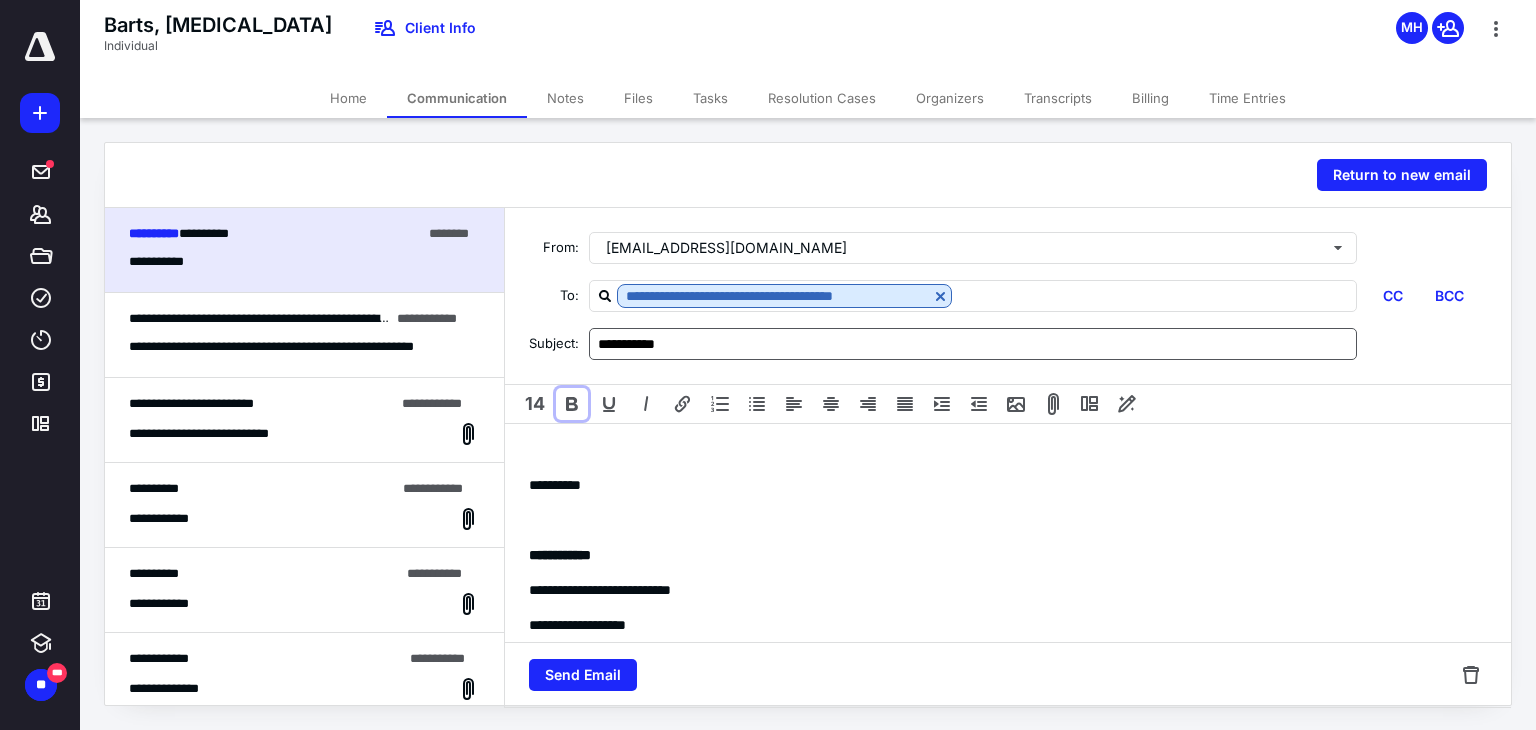 type 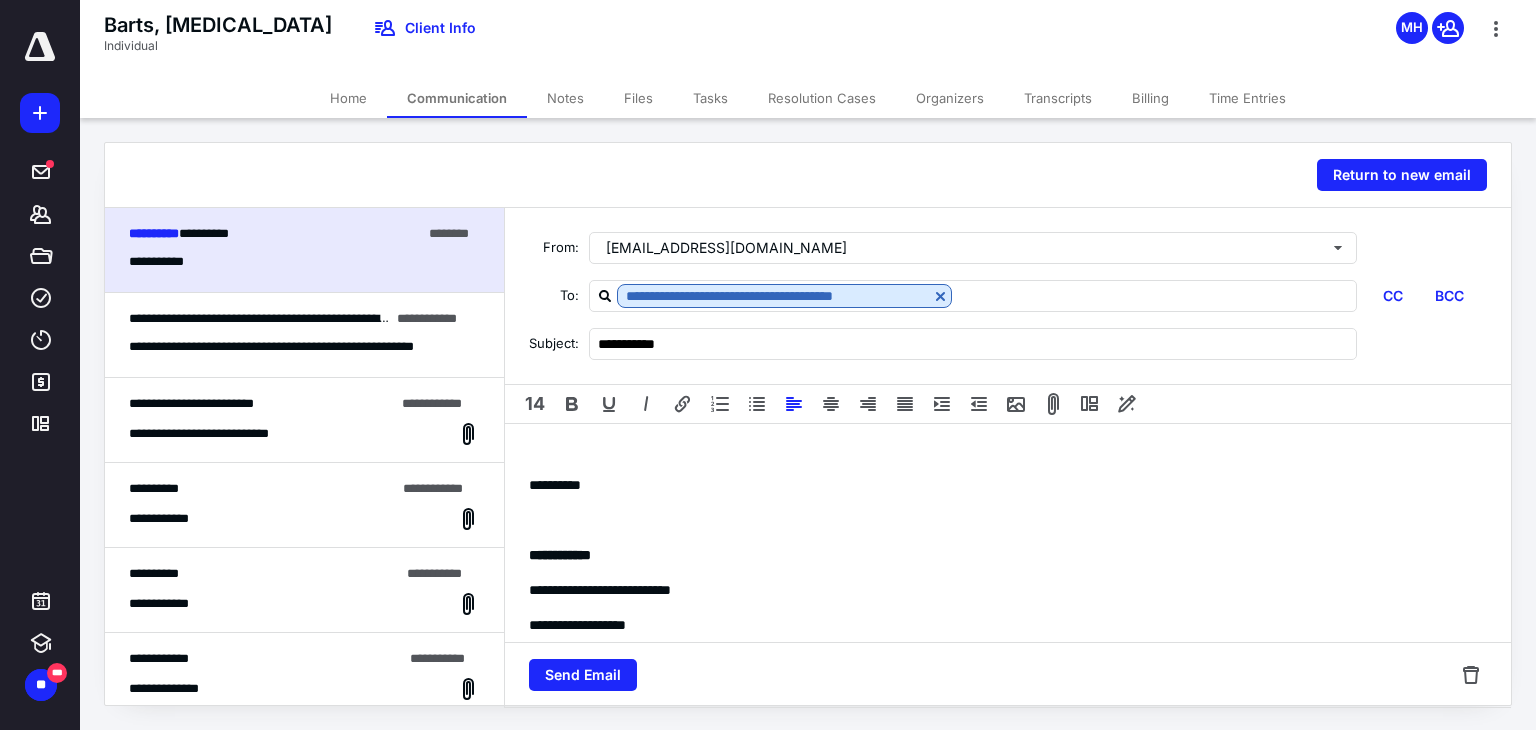 click on "**********" at bounding box center (1008, 646) 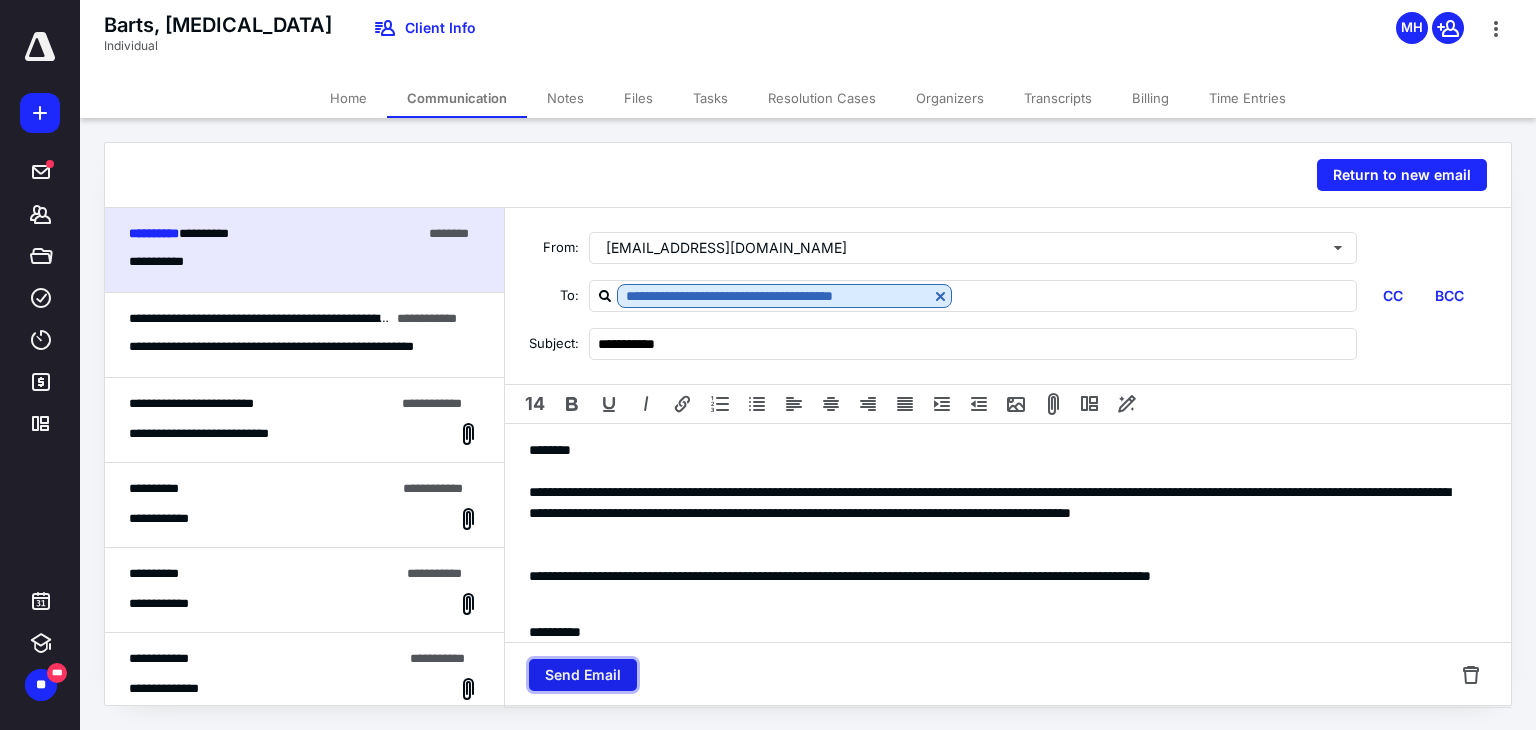 click on "Send Email" at bounding box center [583, 675] 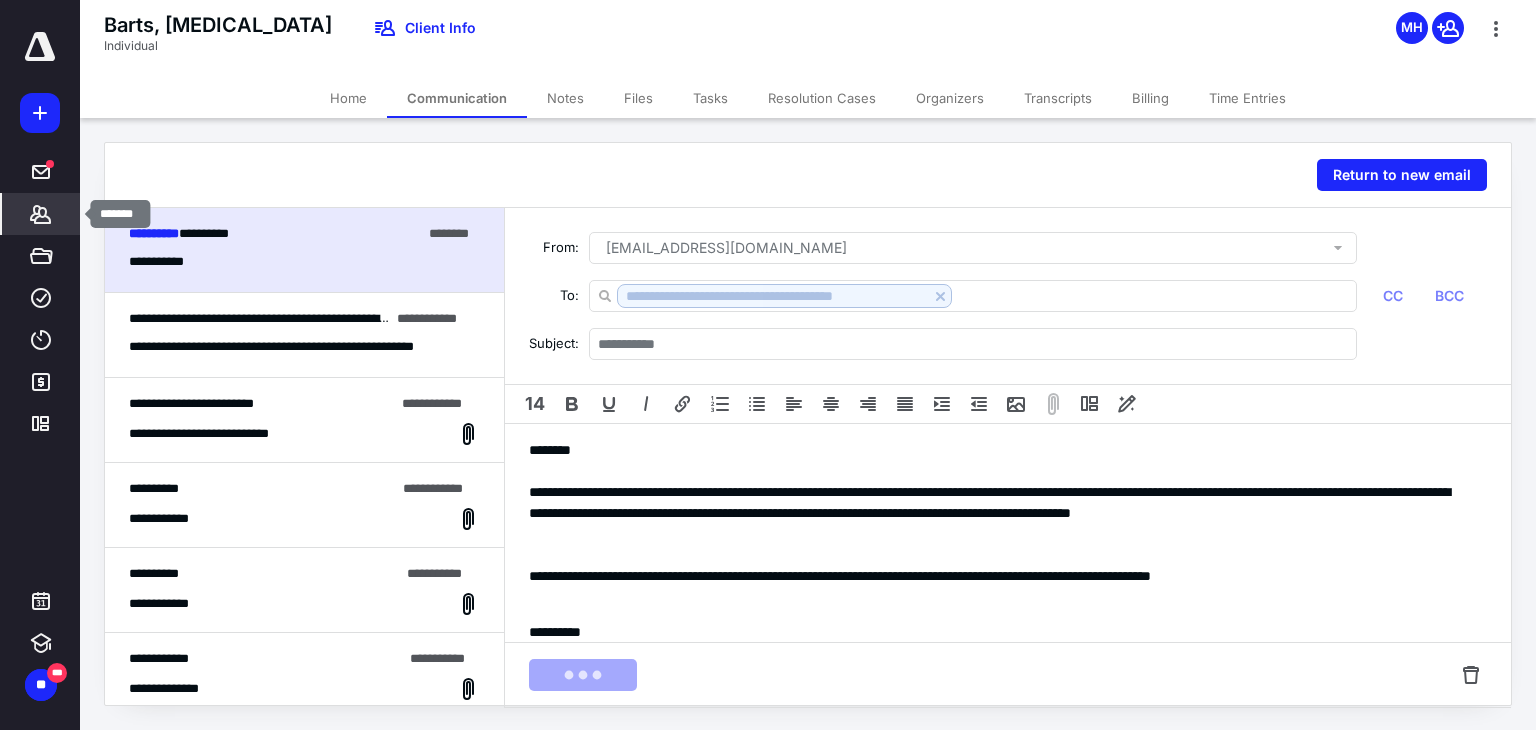 click 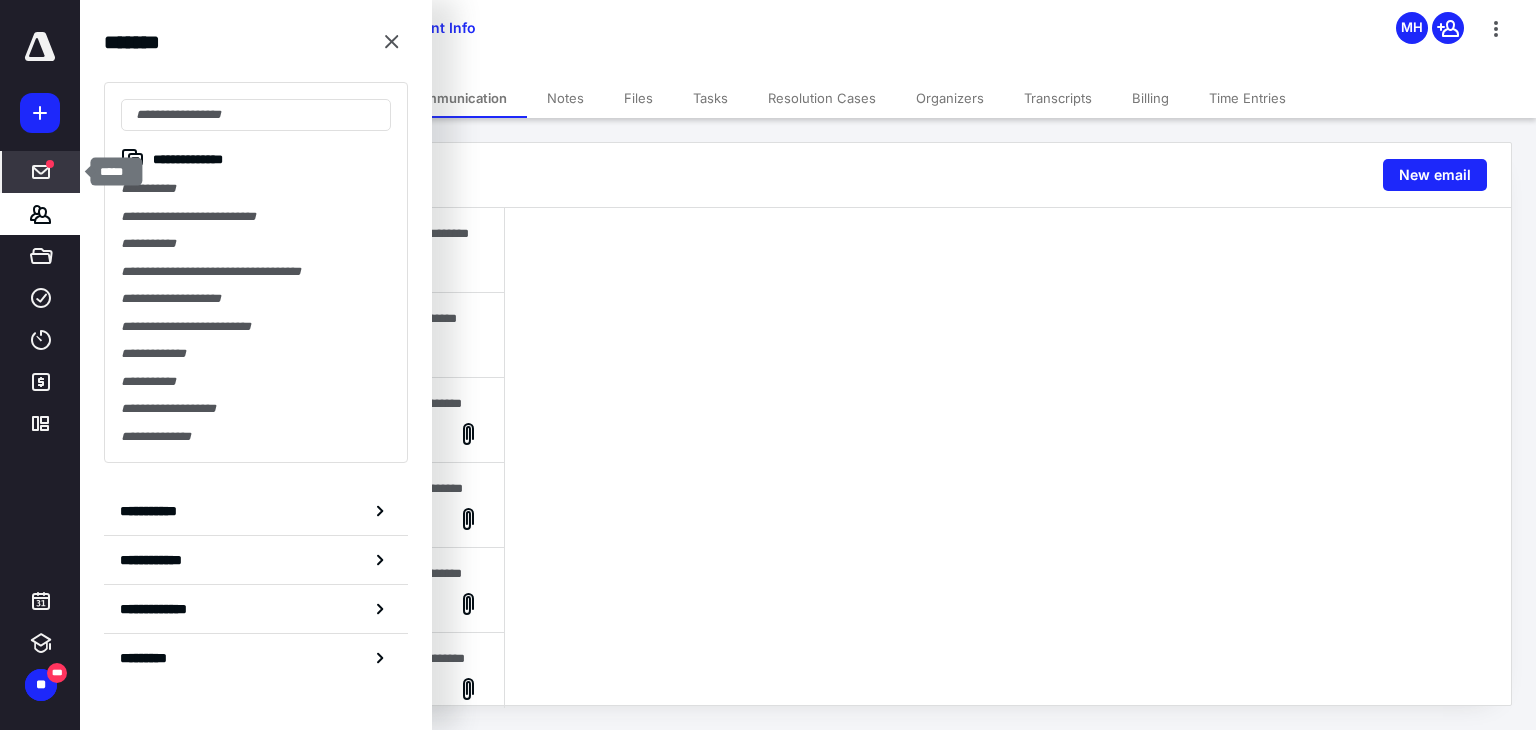 click 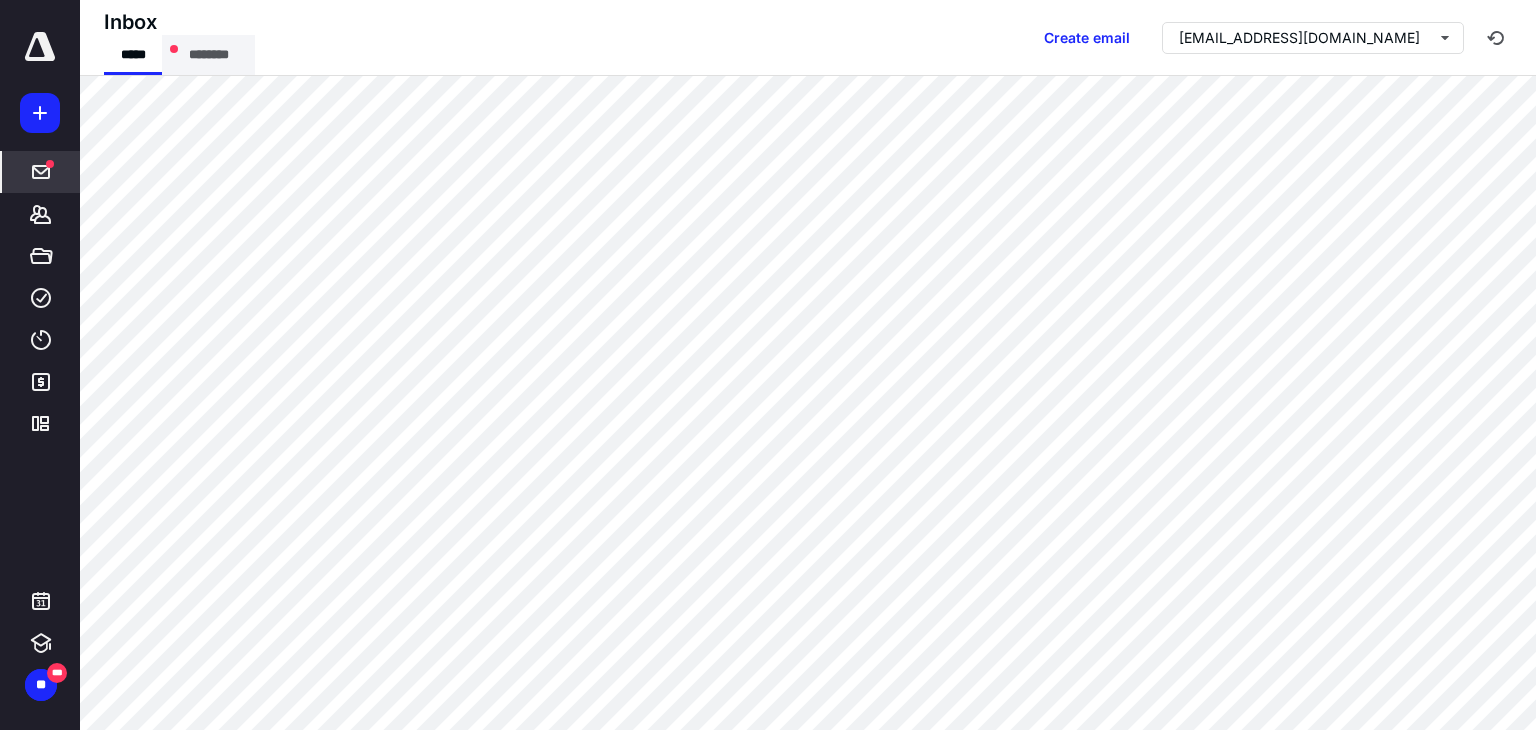 click on "********" at bounding box center [208, 55] 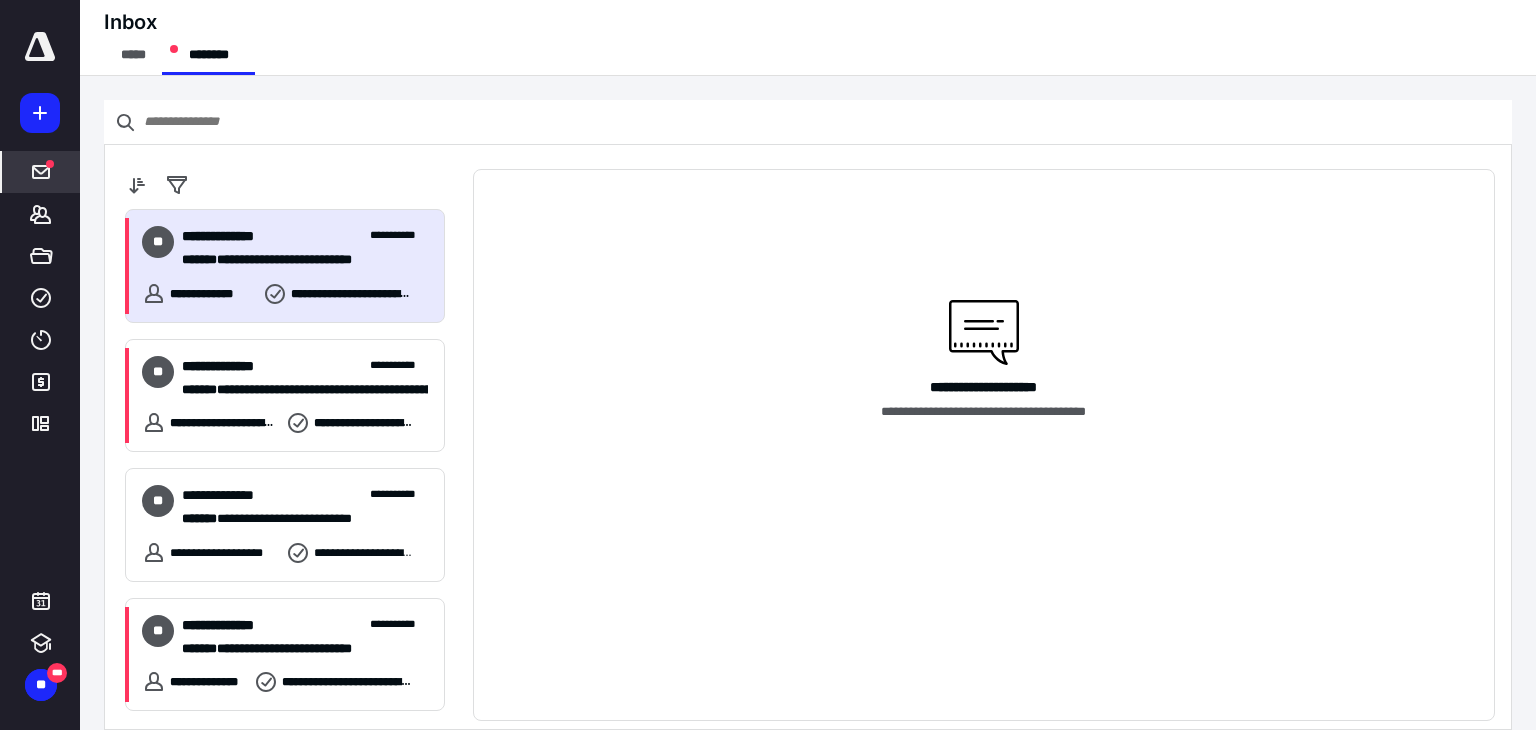 click on "**********" at bounding box center (297, 260) 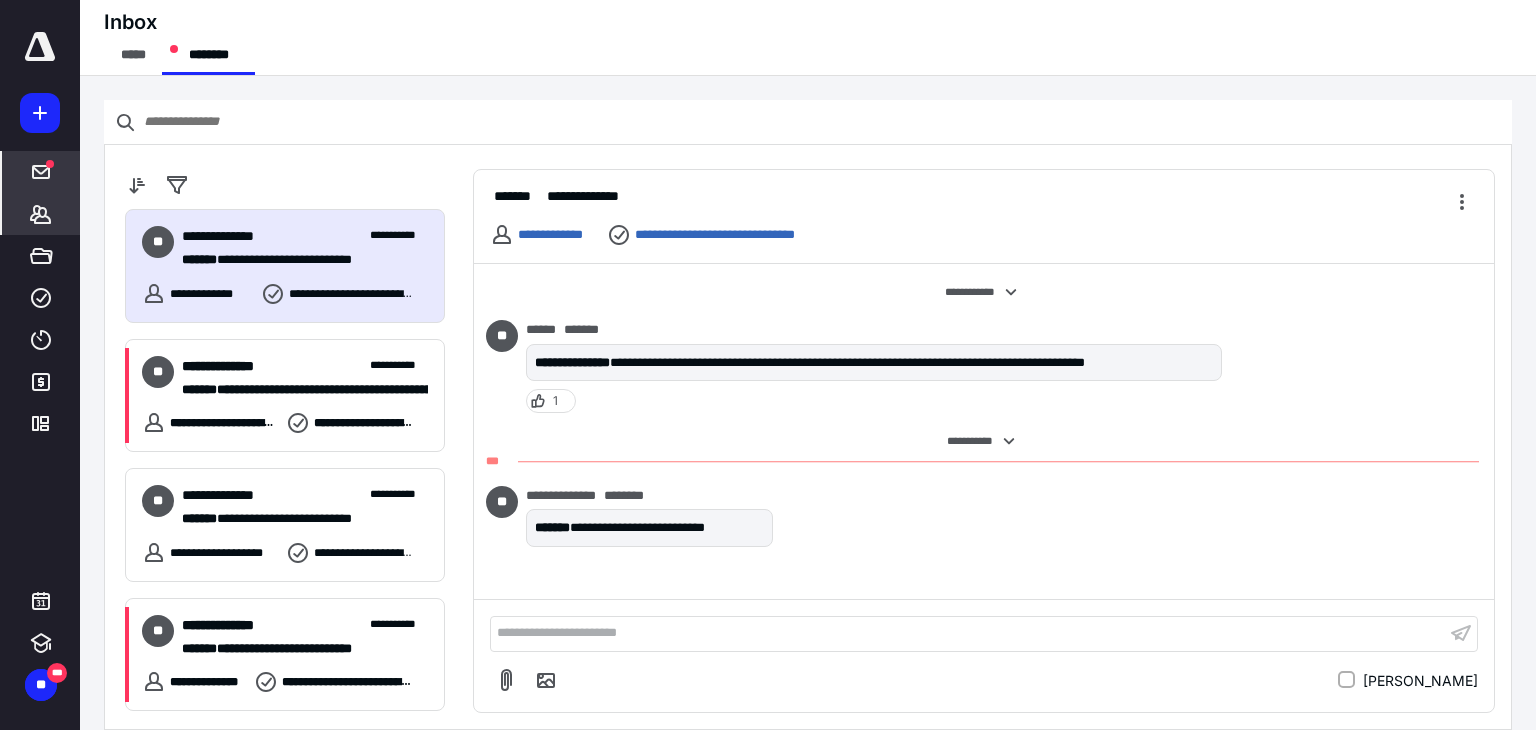 click on "*******" at bounding box center (41, 214) 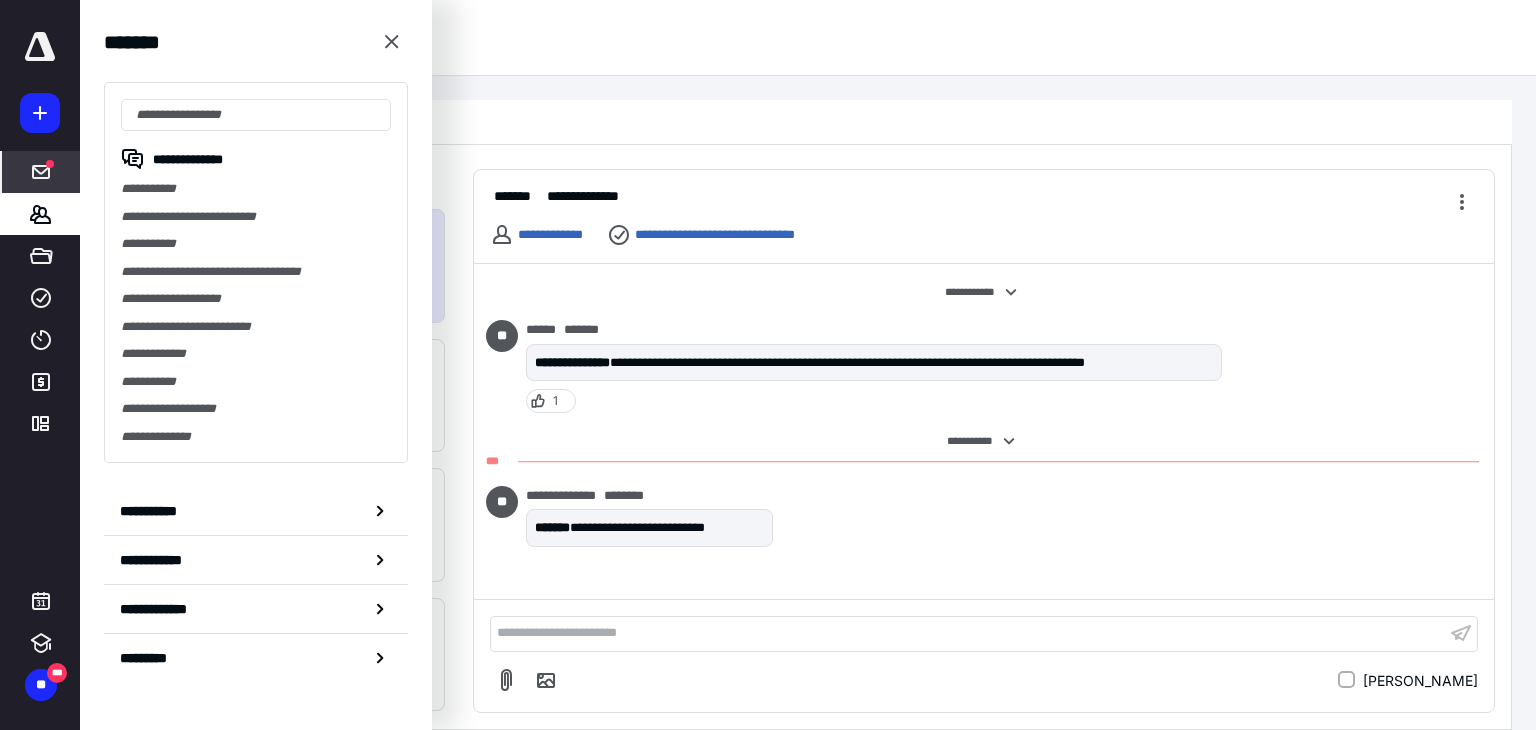 click on "Inbox ***** ********" at bounding box center [808, 38] 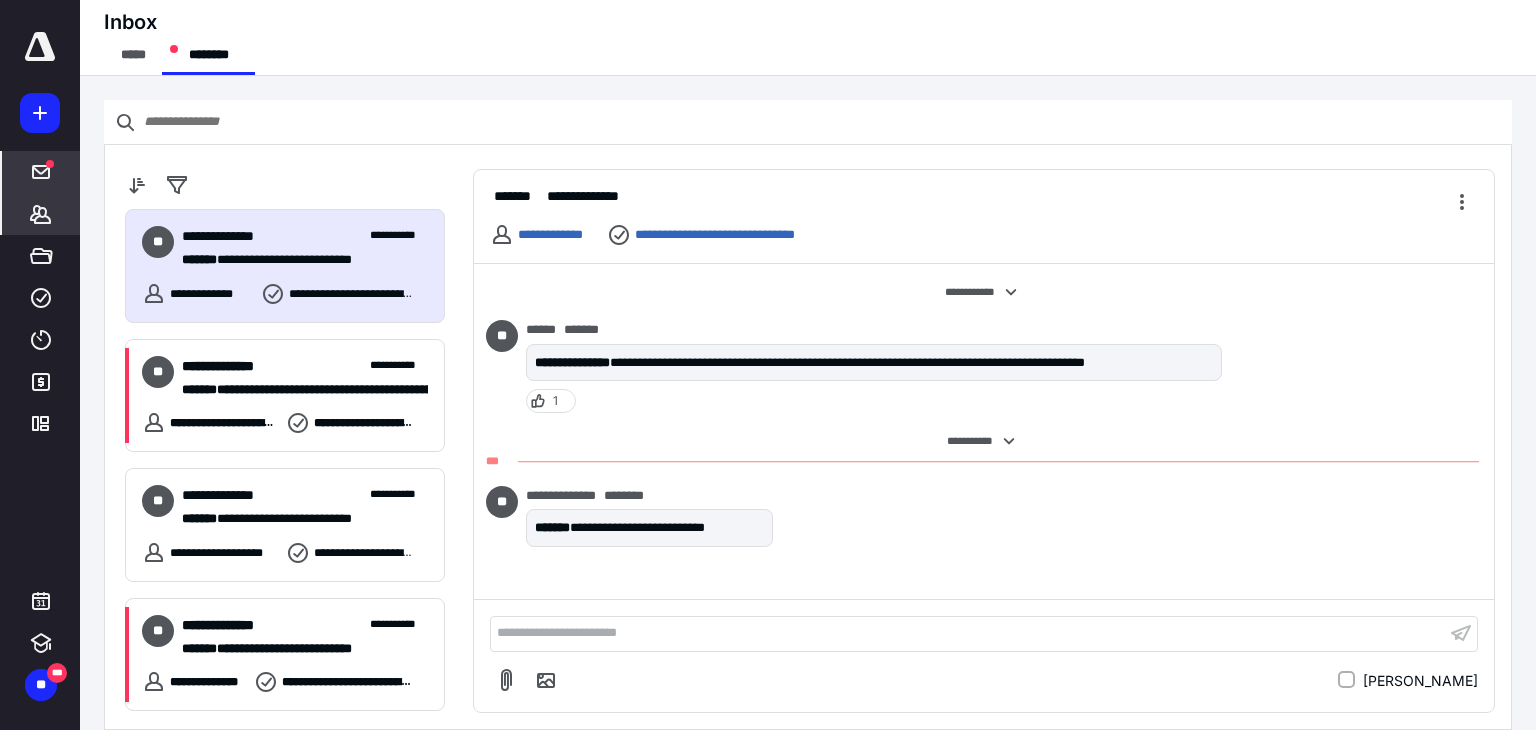 click on "*******" at bounding box center (41, 214) 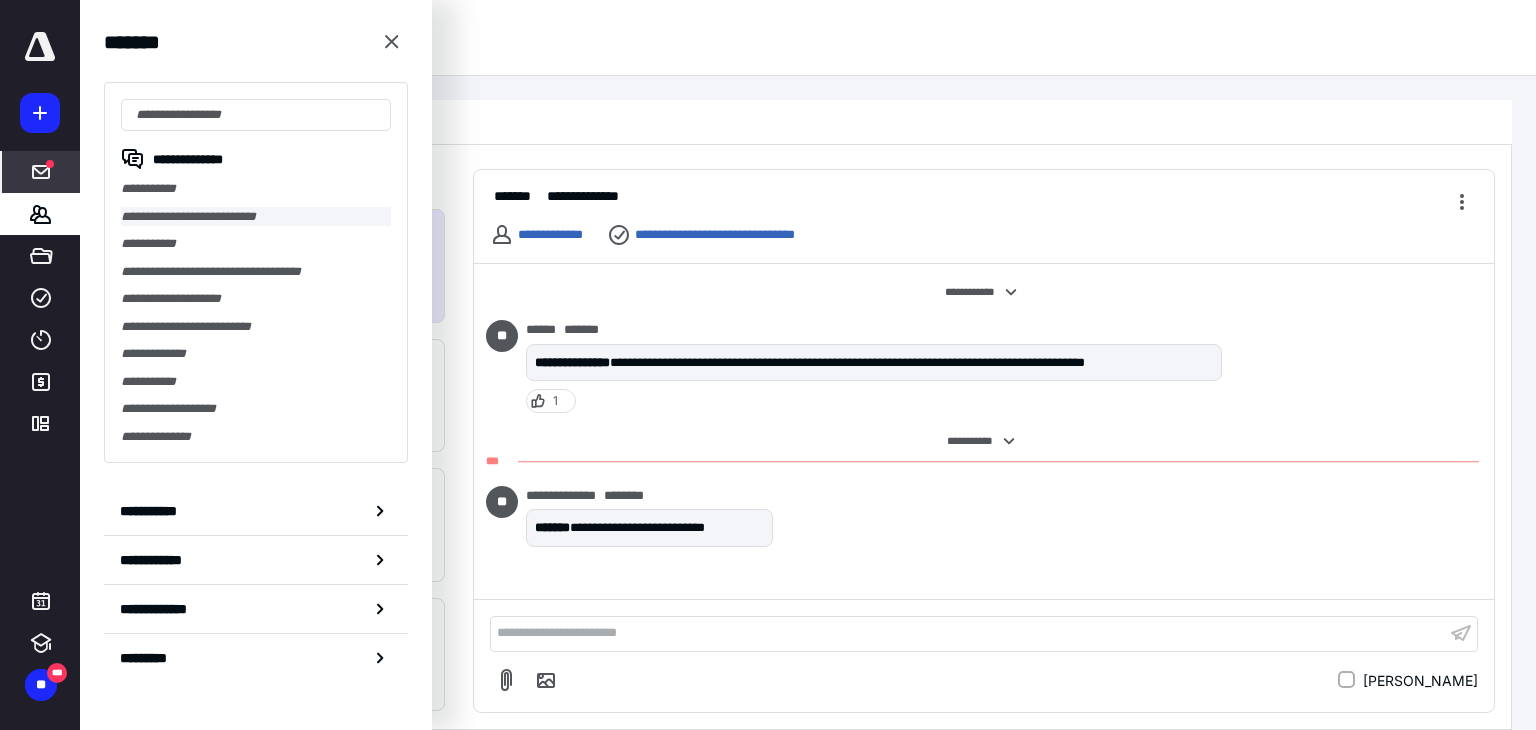 click on "**********" at bounding box center [256, 217] 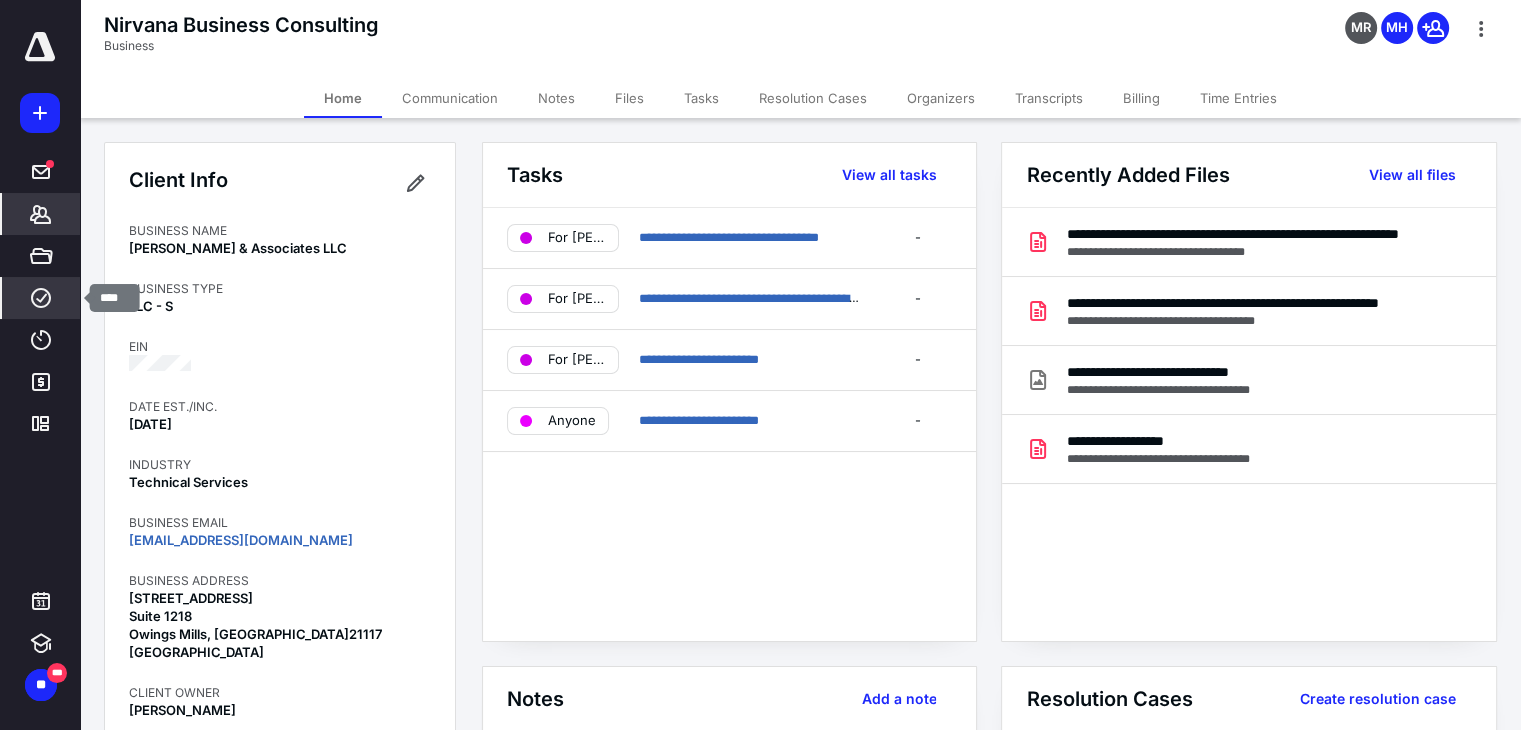 click 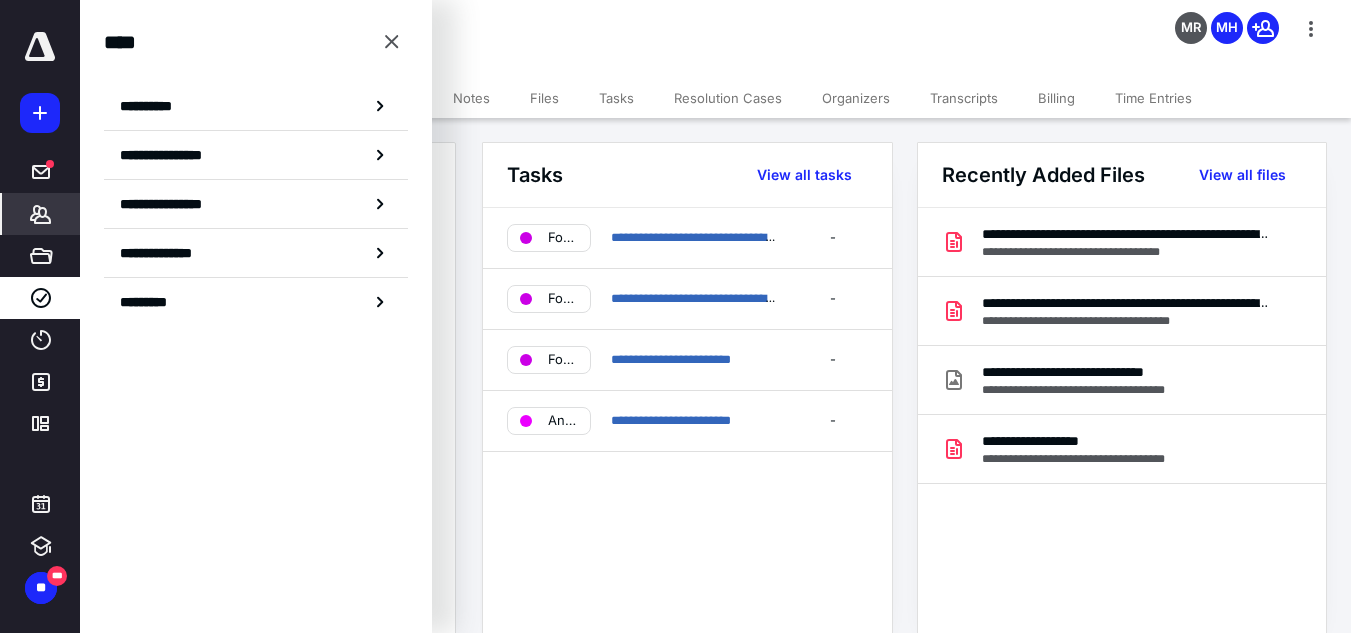 click 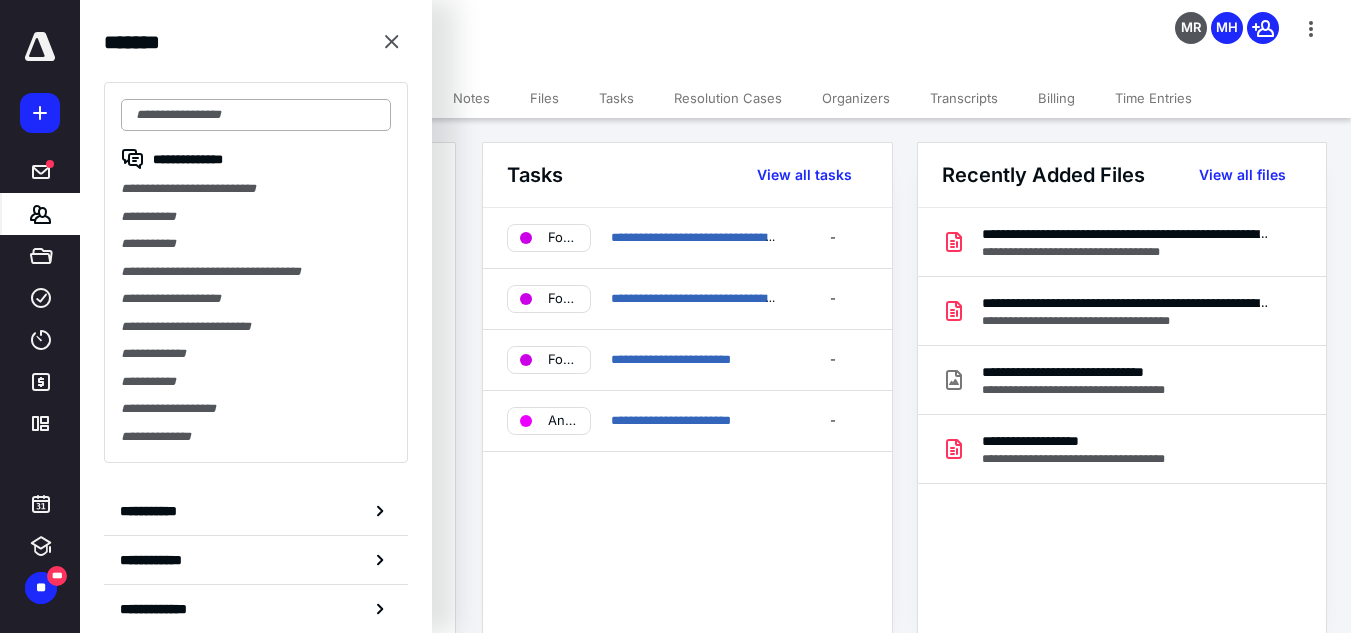 click at bounding box center (256, 115) 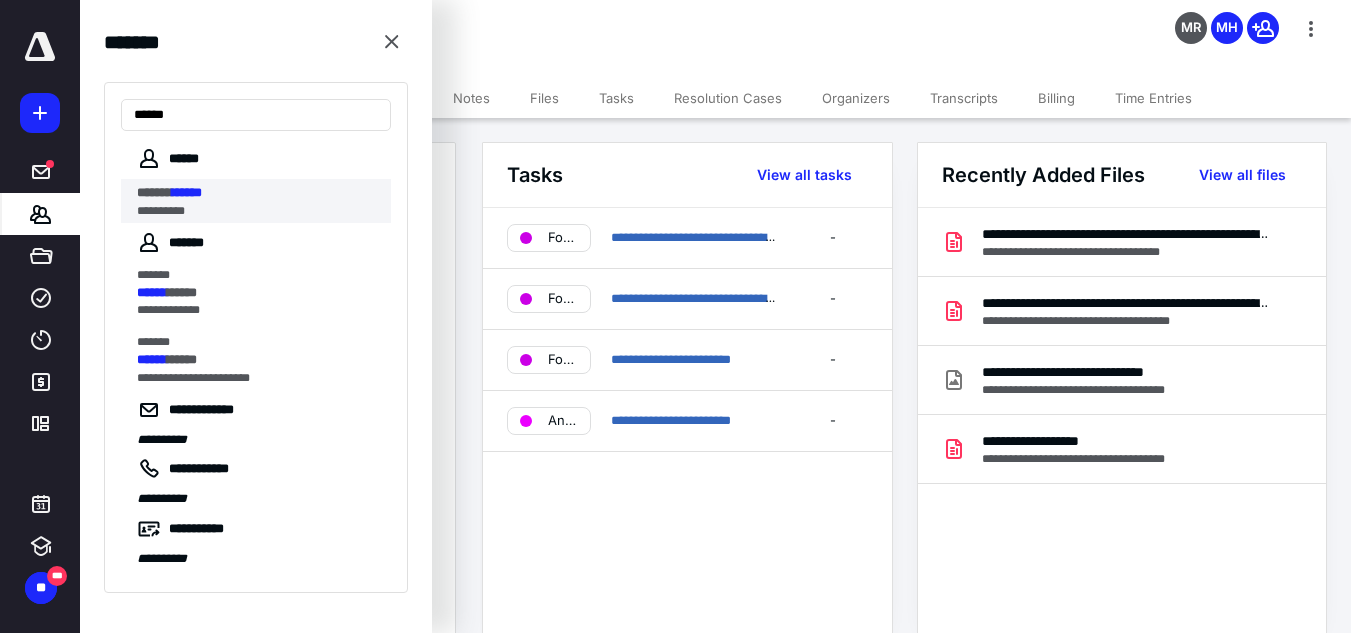 type on "******" 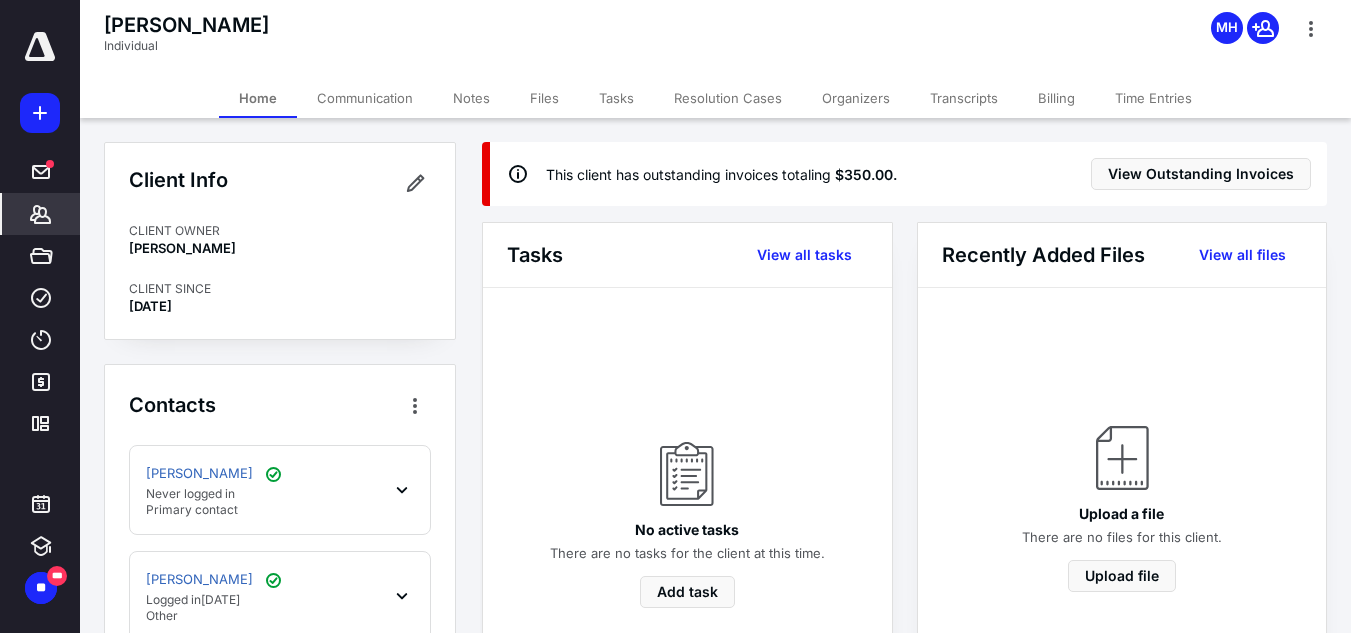 click on "Organizers" at bounding box center [856, 98] 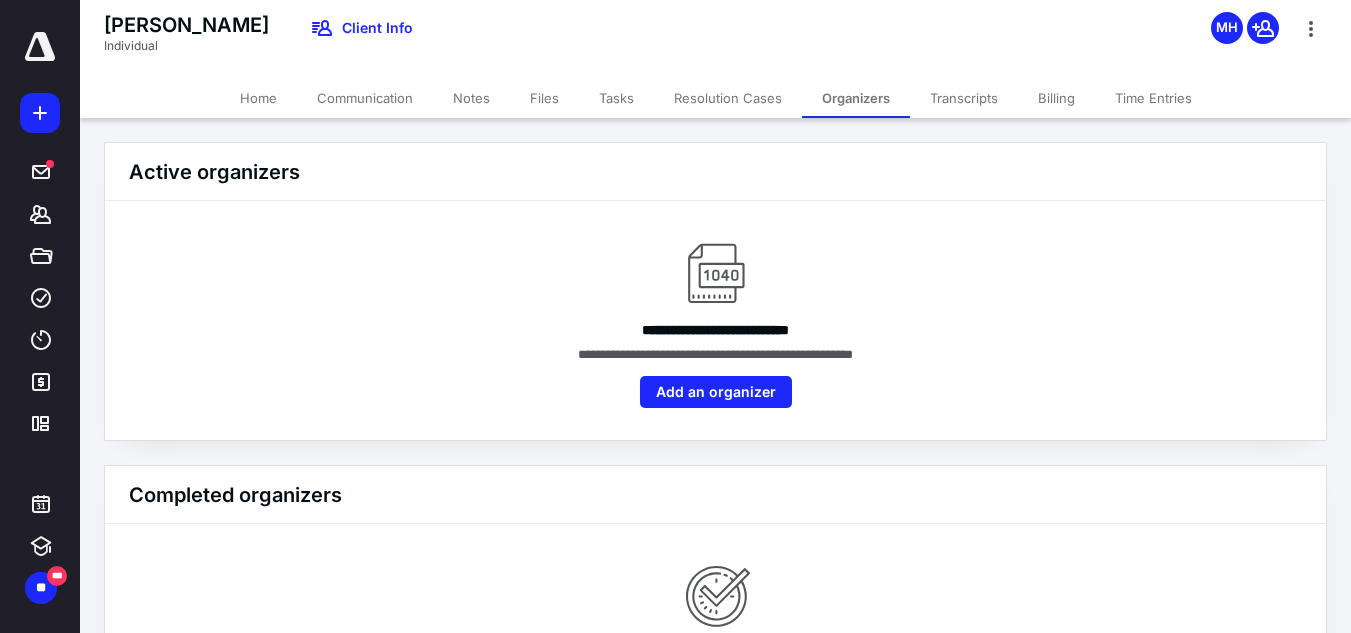 click on "Transcripts" at bounding box center (964, 98) 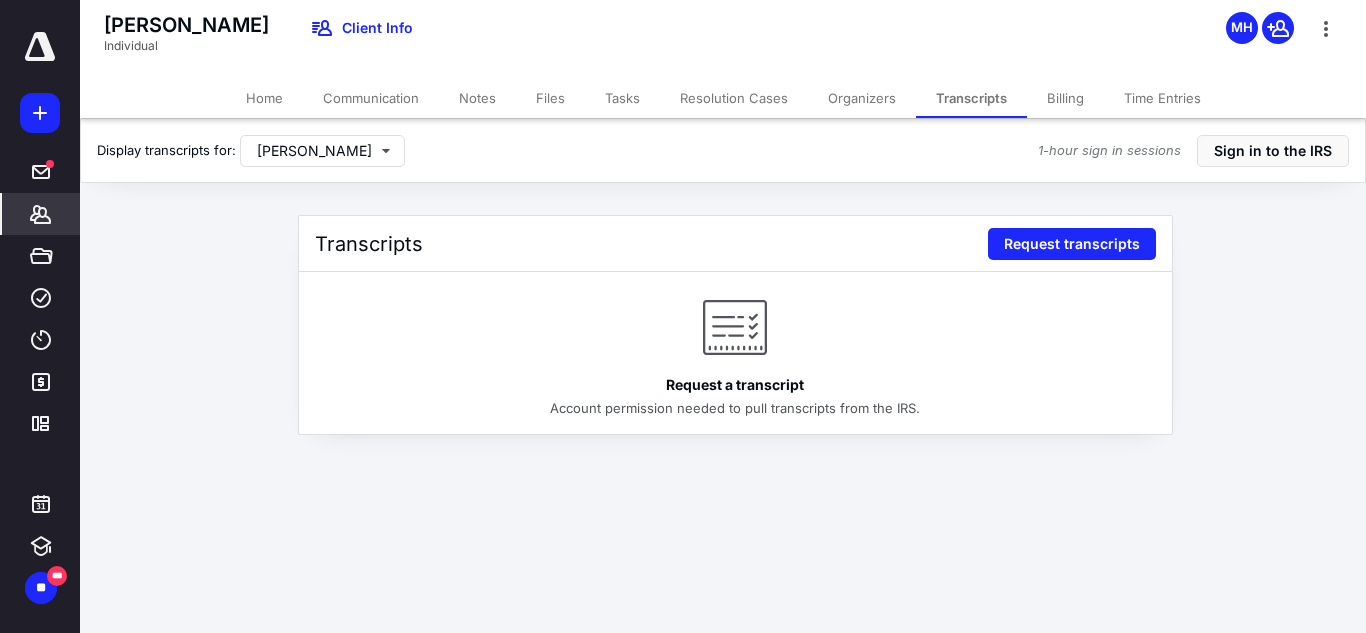 click on "Resolution Cases" at bounding box center (734, 98) 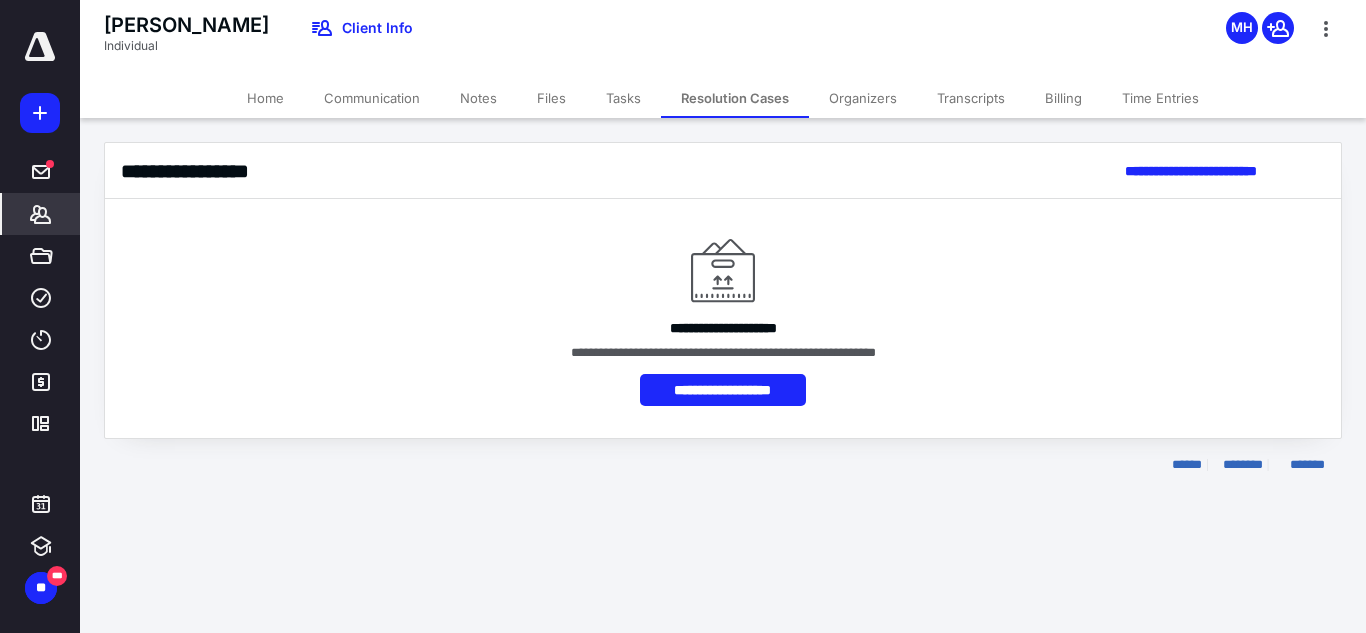 click on "Tasks" at bounding box center [623, 98] 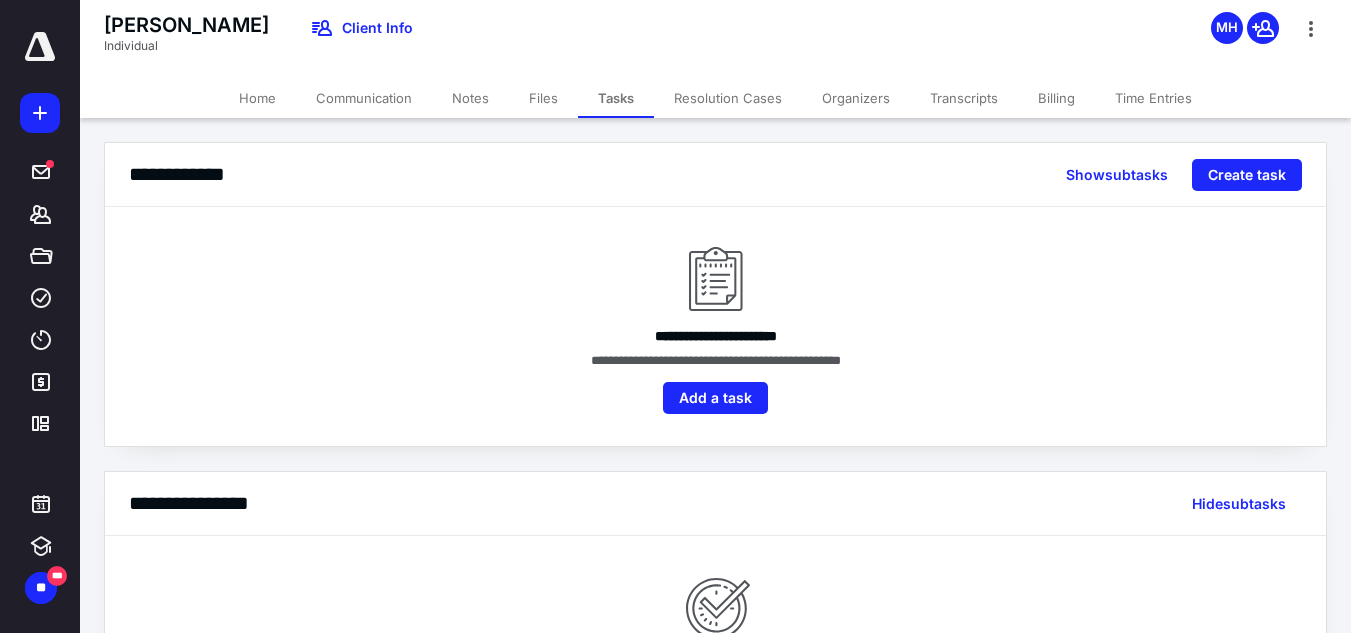 click on "Transcripts" at bounding box center [964, 98] 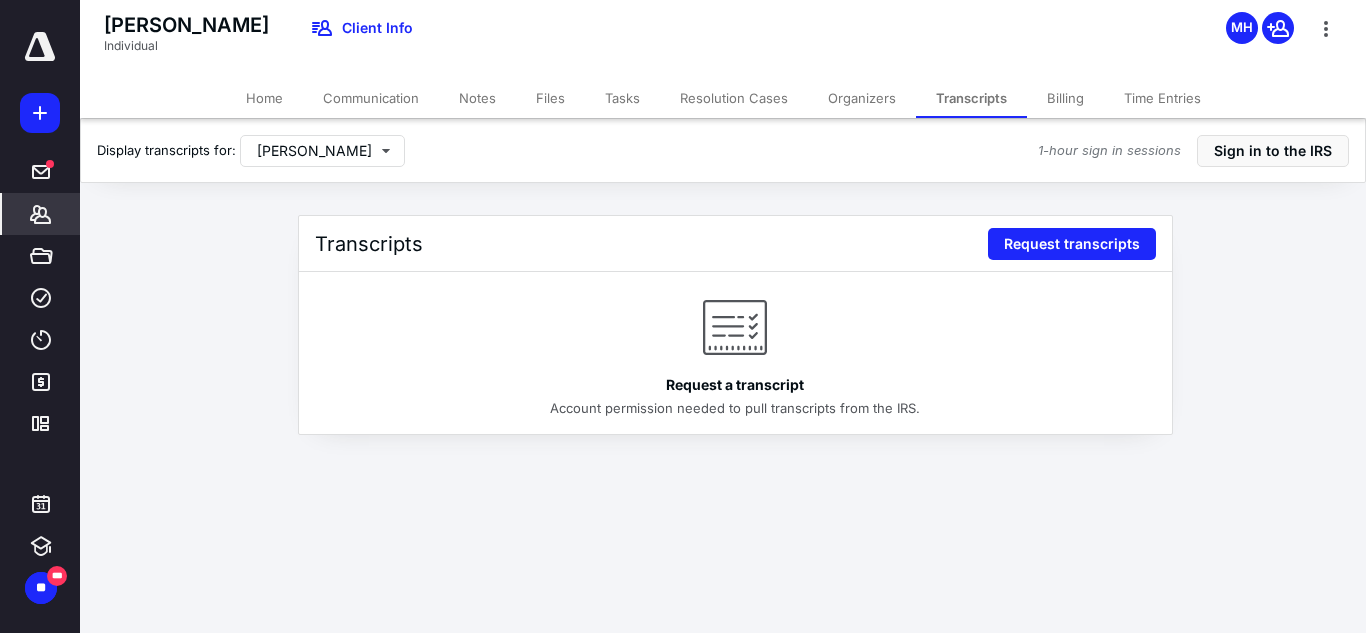 click on "Organizers" at bounding box center (862, 98) 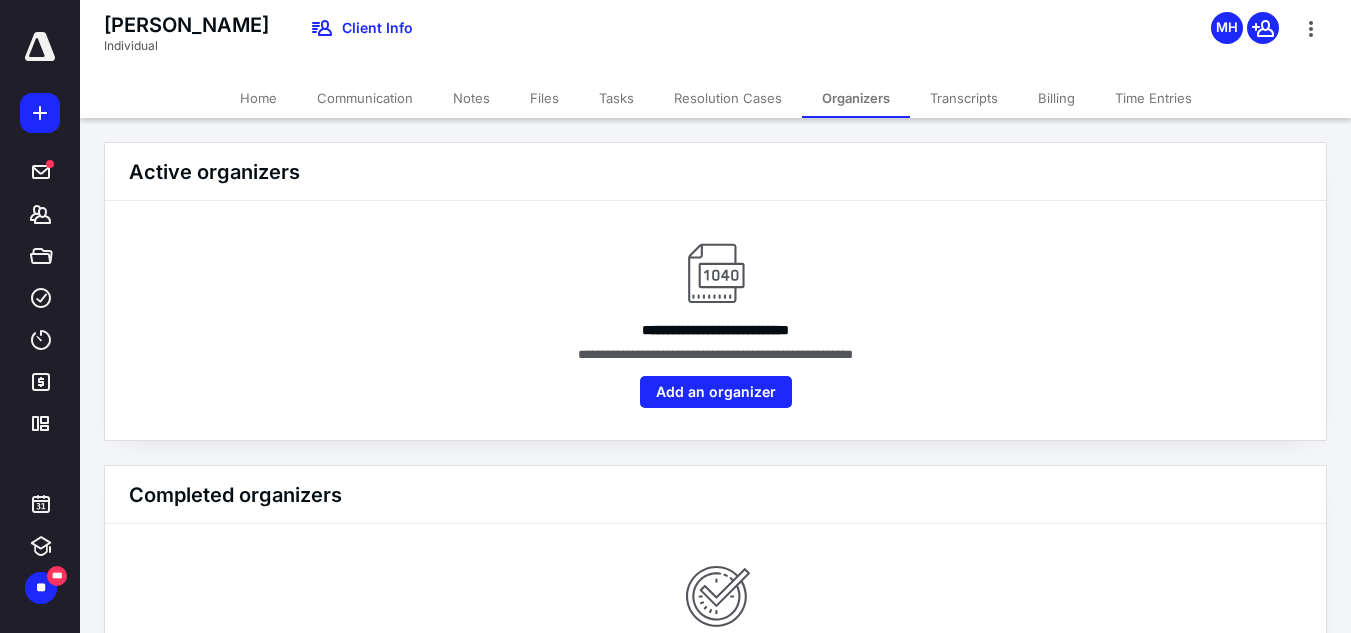 click on "Resolution Cases" at bounding box center (728, 98) 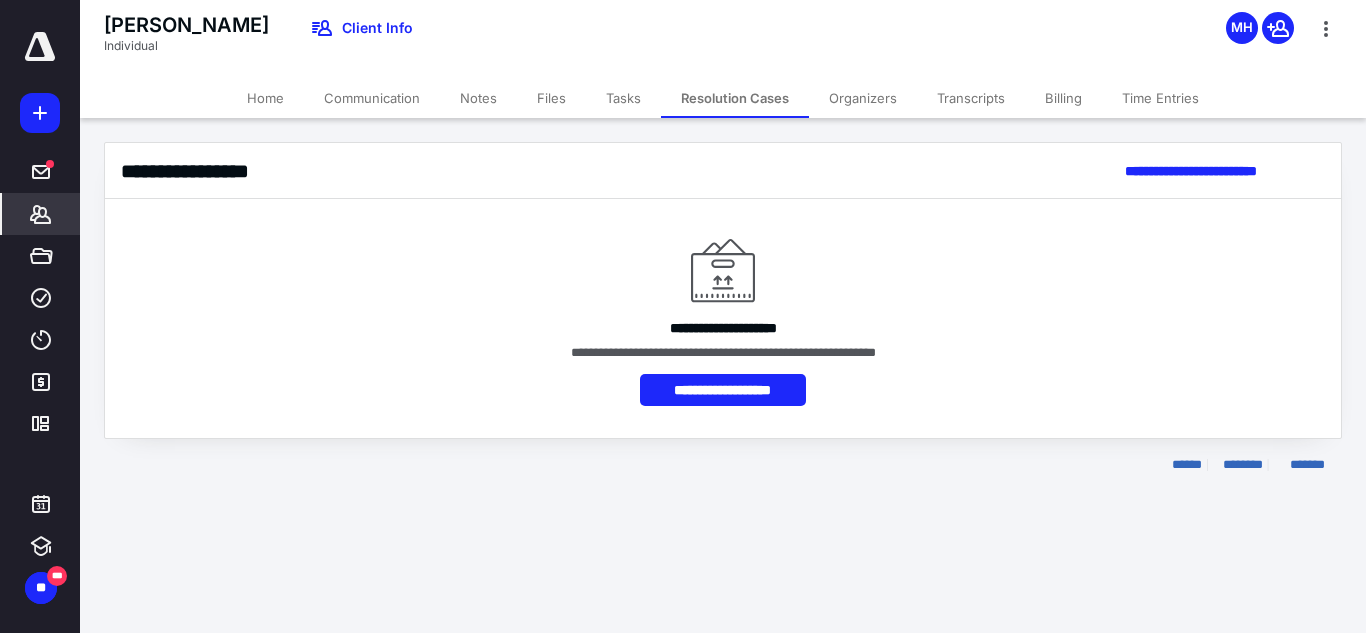 click on "Tasks" at bounding box center (623, 98) 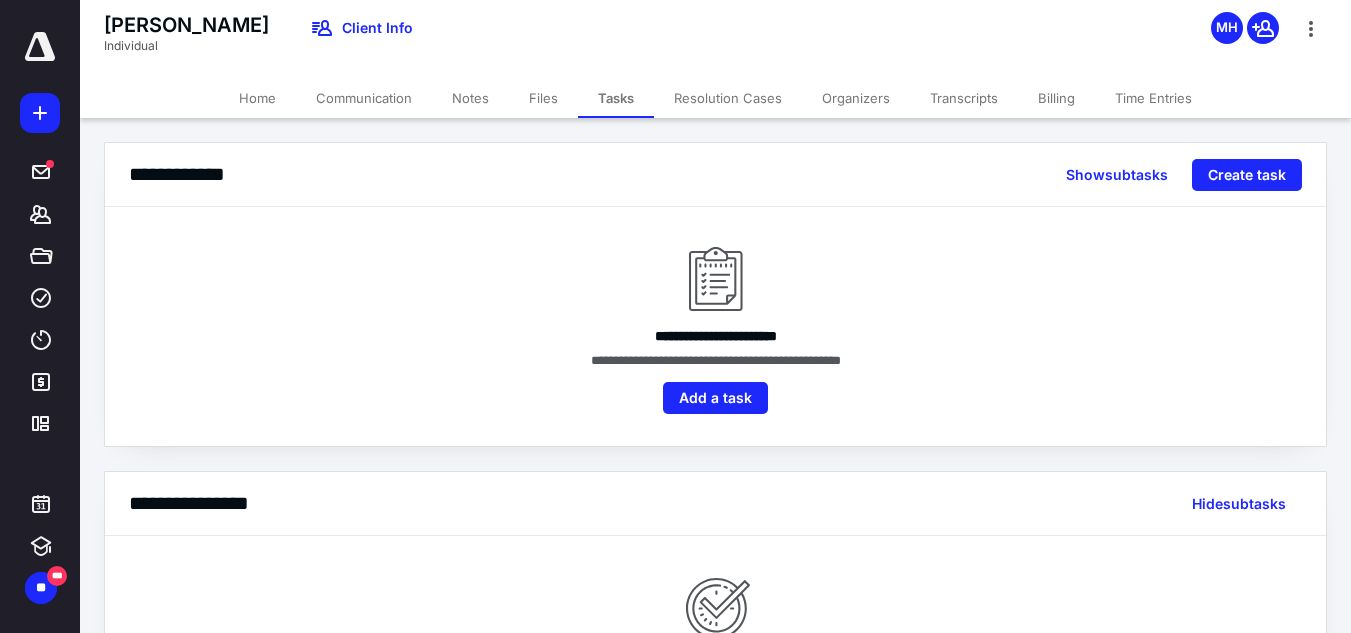 click on "Files" at bounding box center [543, 98] 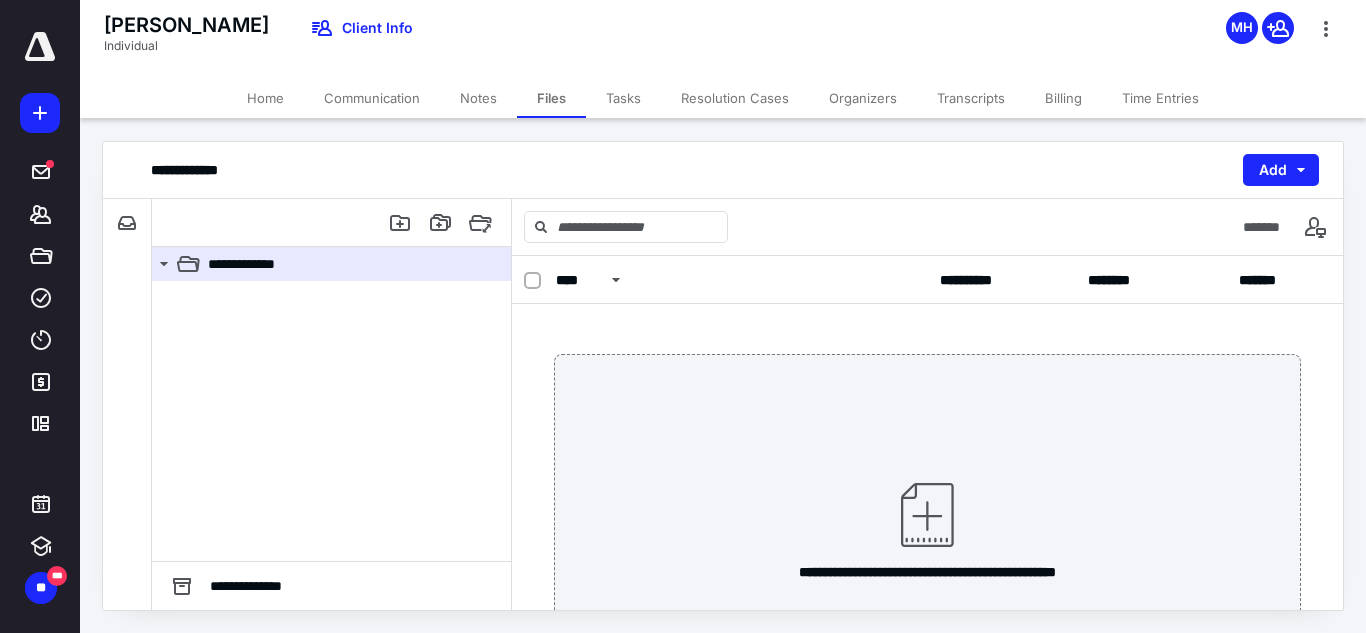 click on "Transcripts" at bounding box center [971, 98] 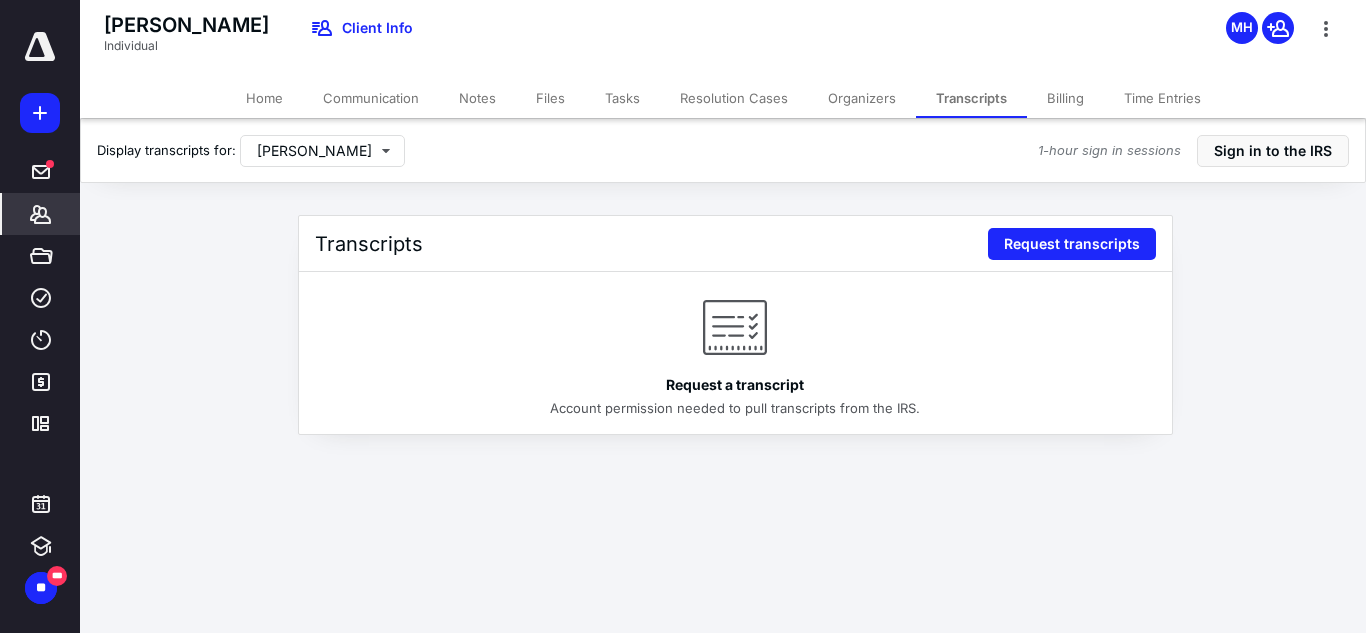 click on "Organizers" at bounding box center [862, 98] 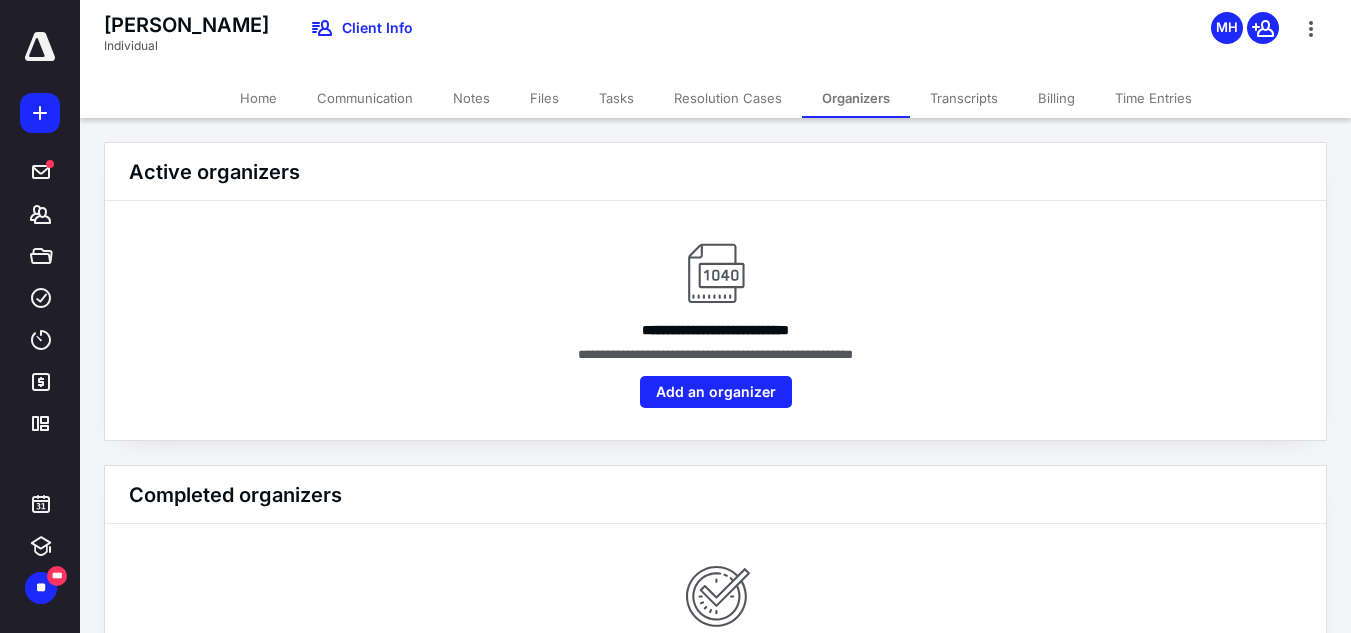 click on "Resolution Cases" at bounding box center [728, 98] 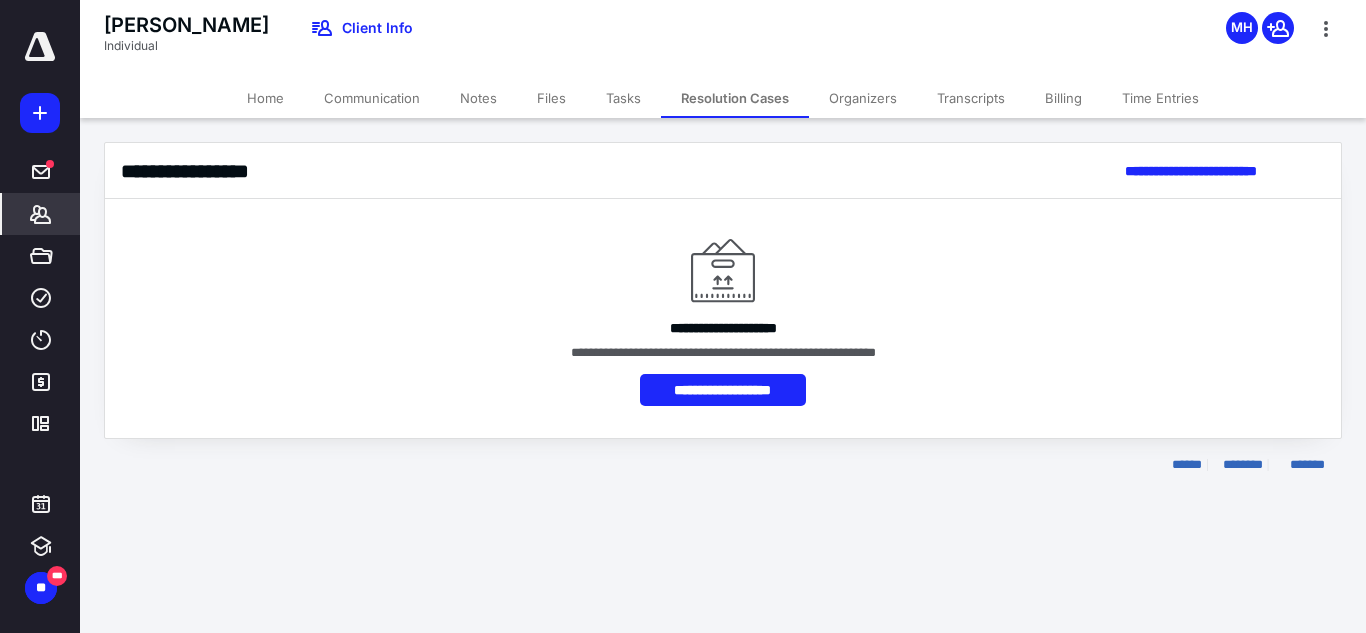 click on "Tasks" at bounding box center [623, 98] 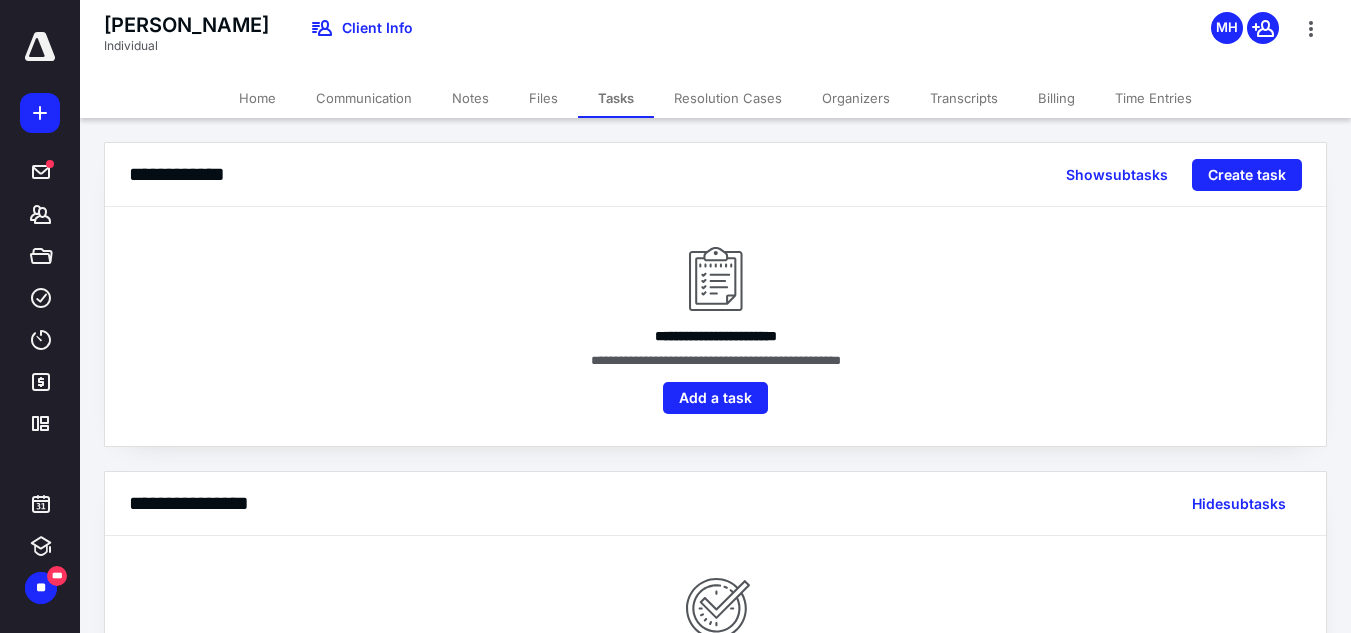 click on "Files" at bounding box center (543, 98) 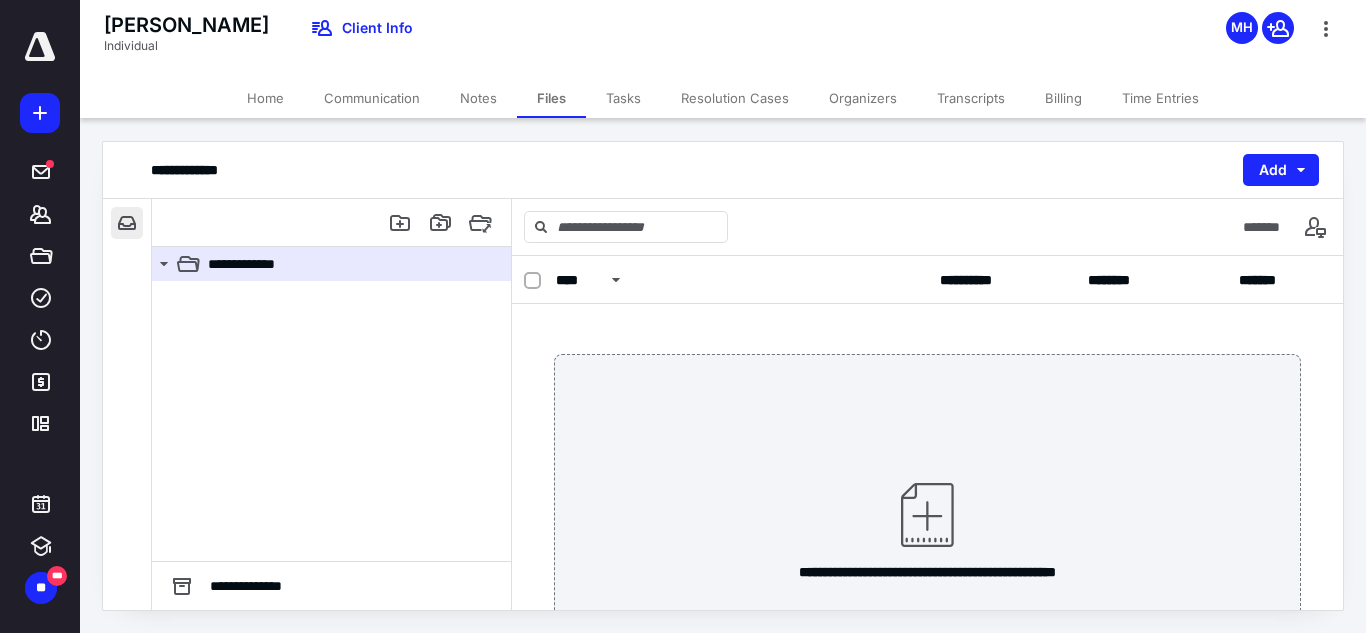 click at bounding box center [127, 223] 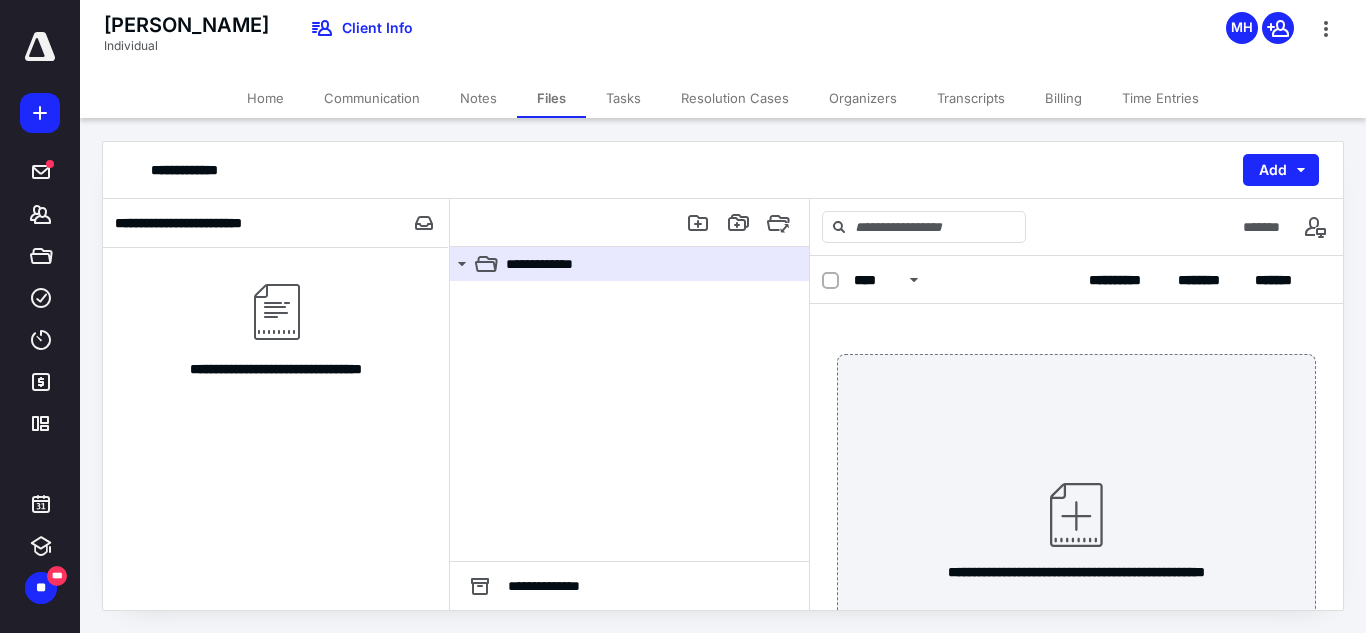 click on "Resolution Cases" at bounding box center (735, 98) 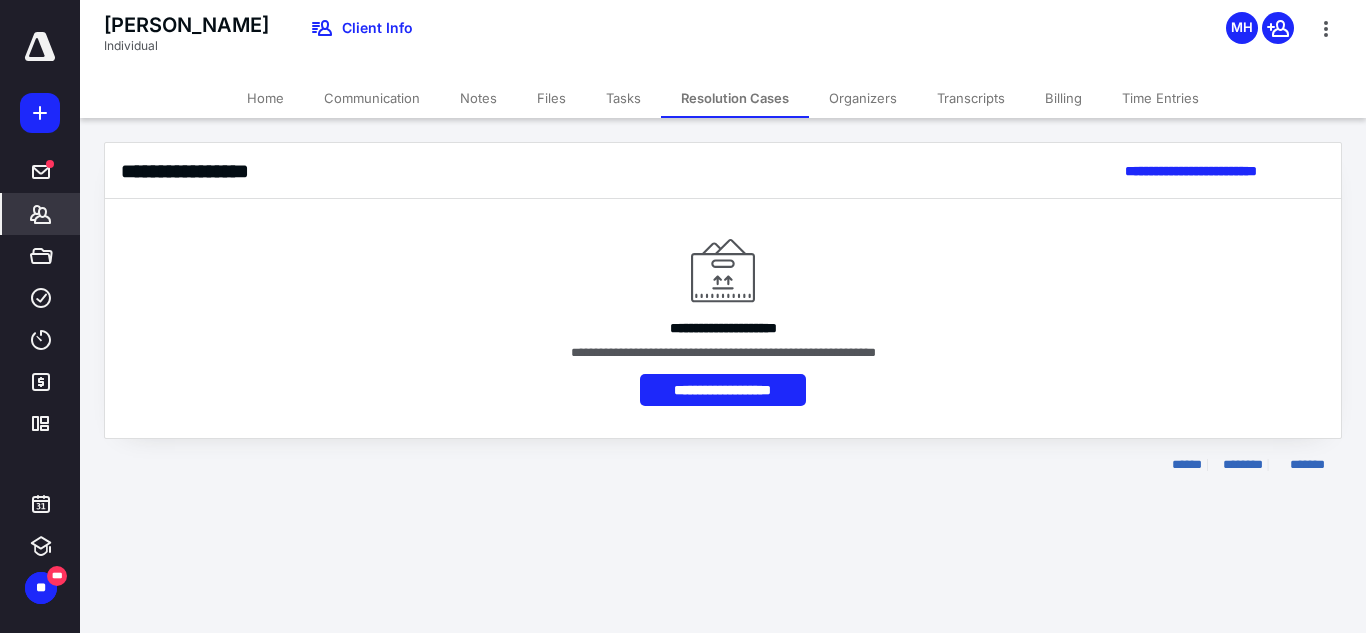 click on "Organizers" at bounding box center (863, 98) 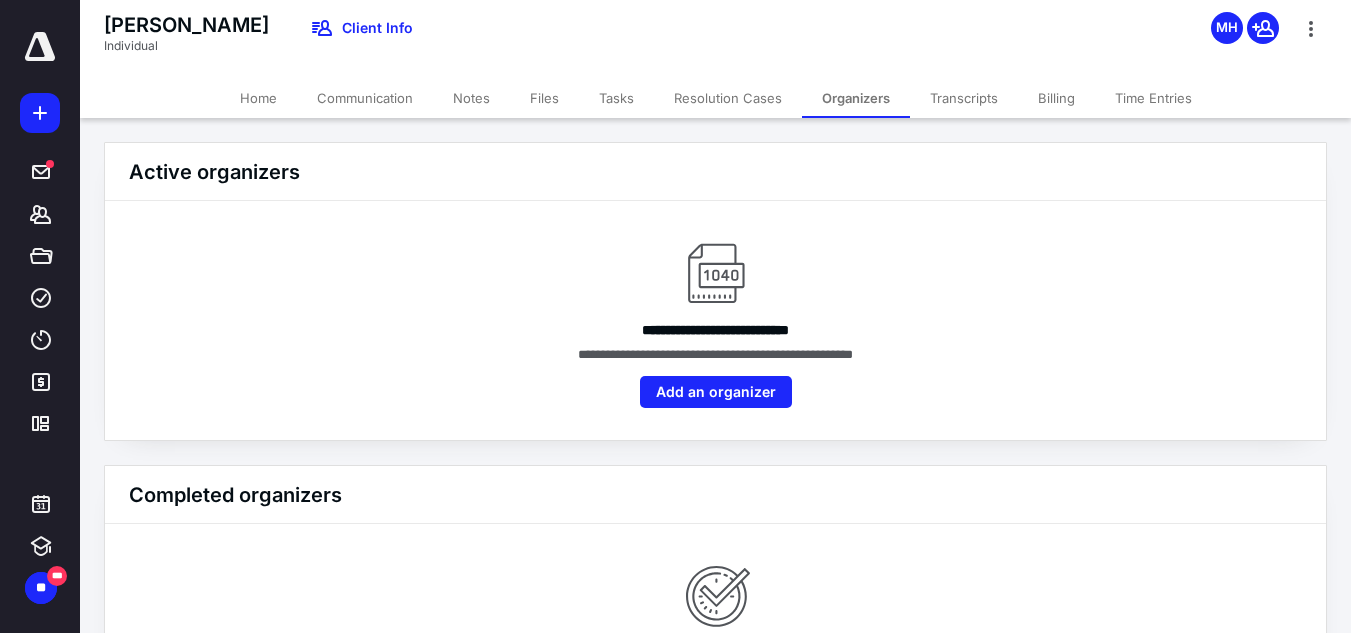 click on "Transcripts" at bounding box center [964, 98] 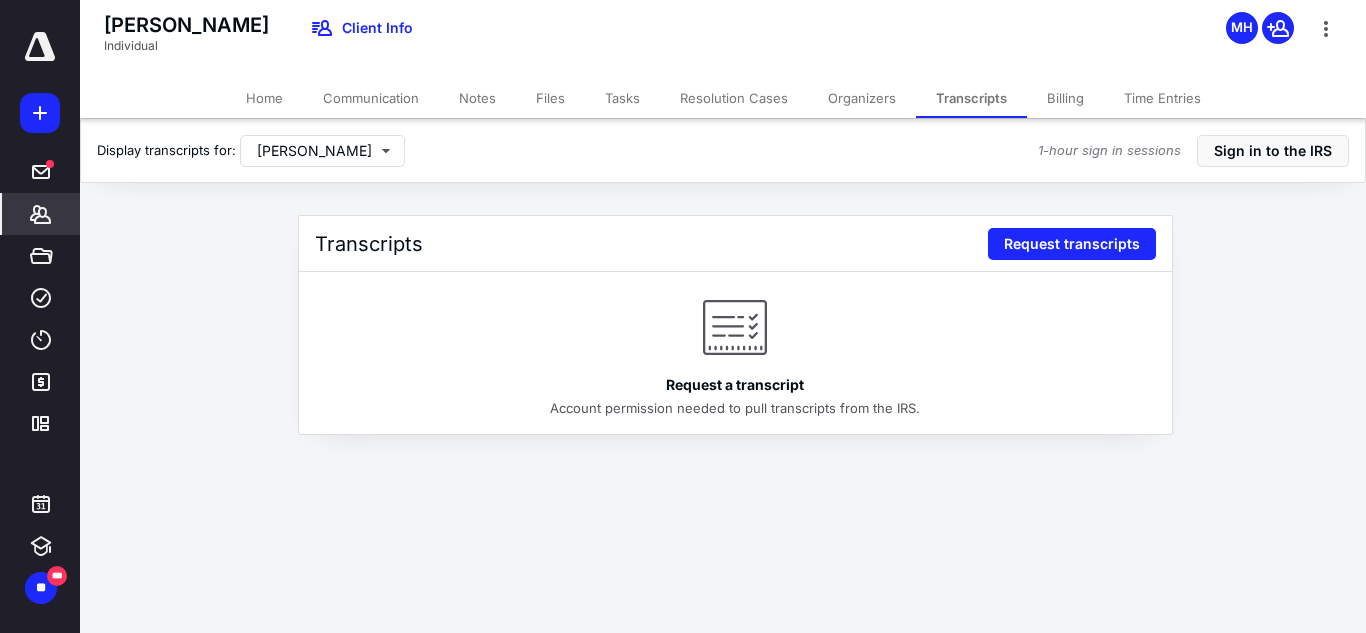 click on "Resolution Cases" at bounding box center (734, 98) 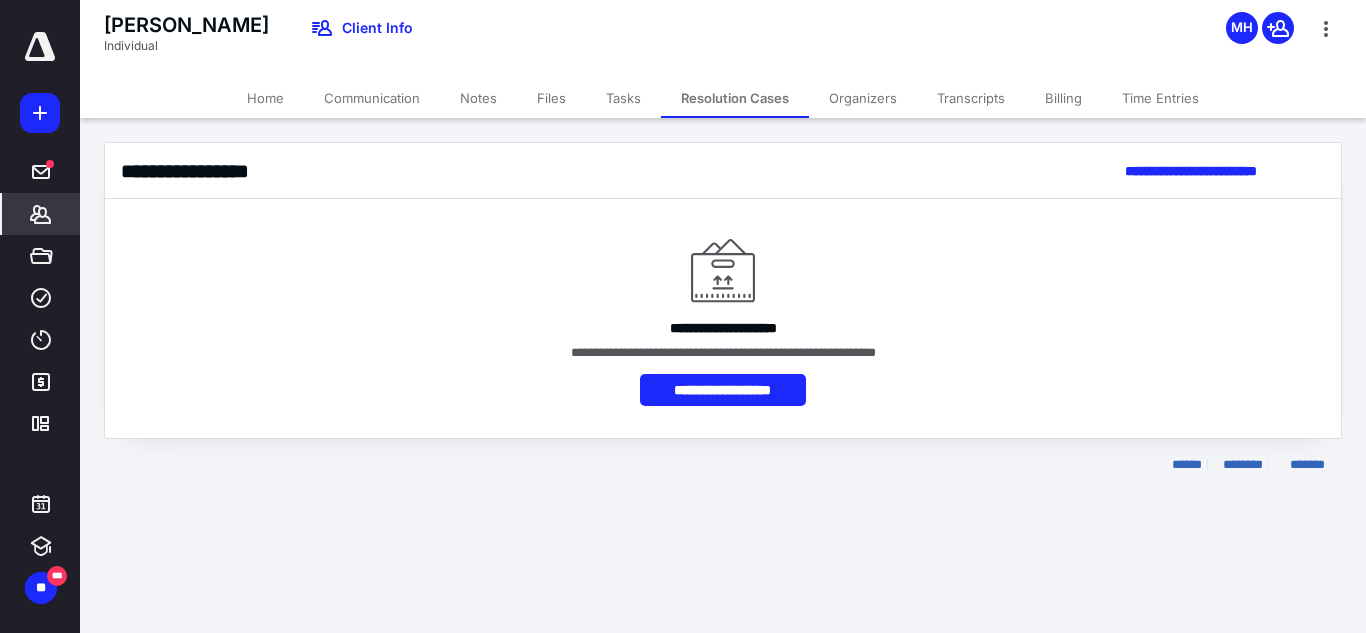 click on "Resolution Cases" at bounding box center [735, 98] 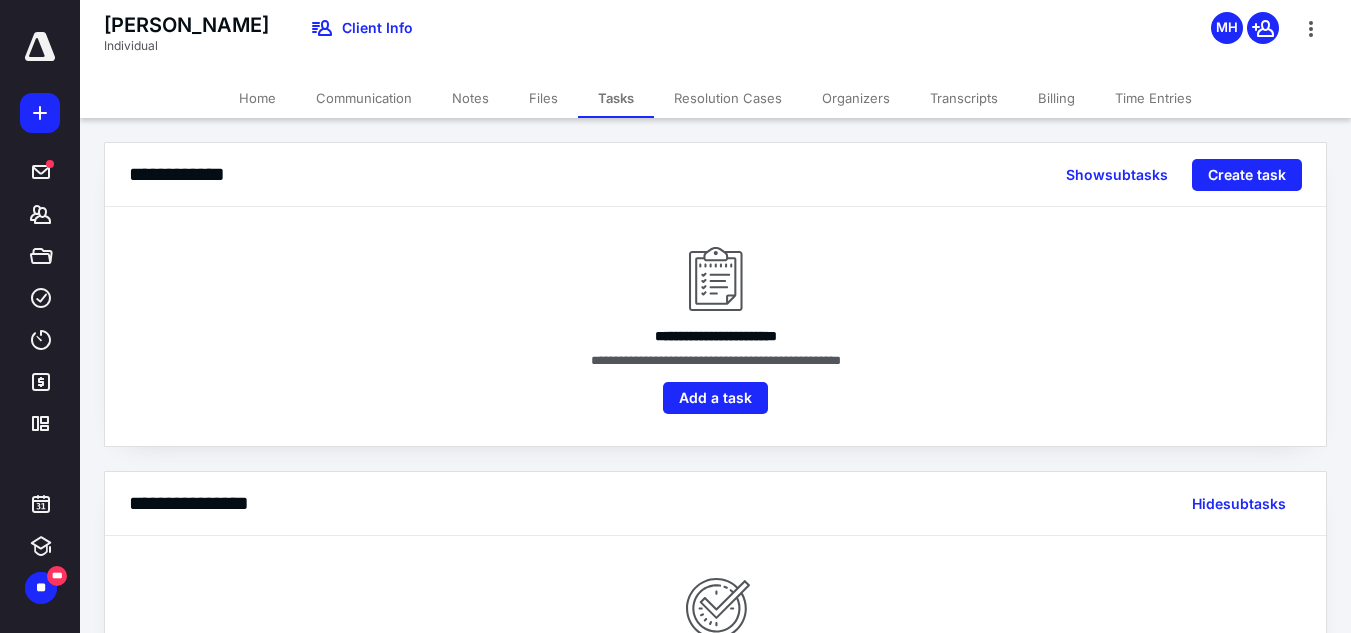 click on "Files" at bounding box center (543, 98) 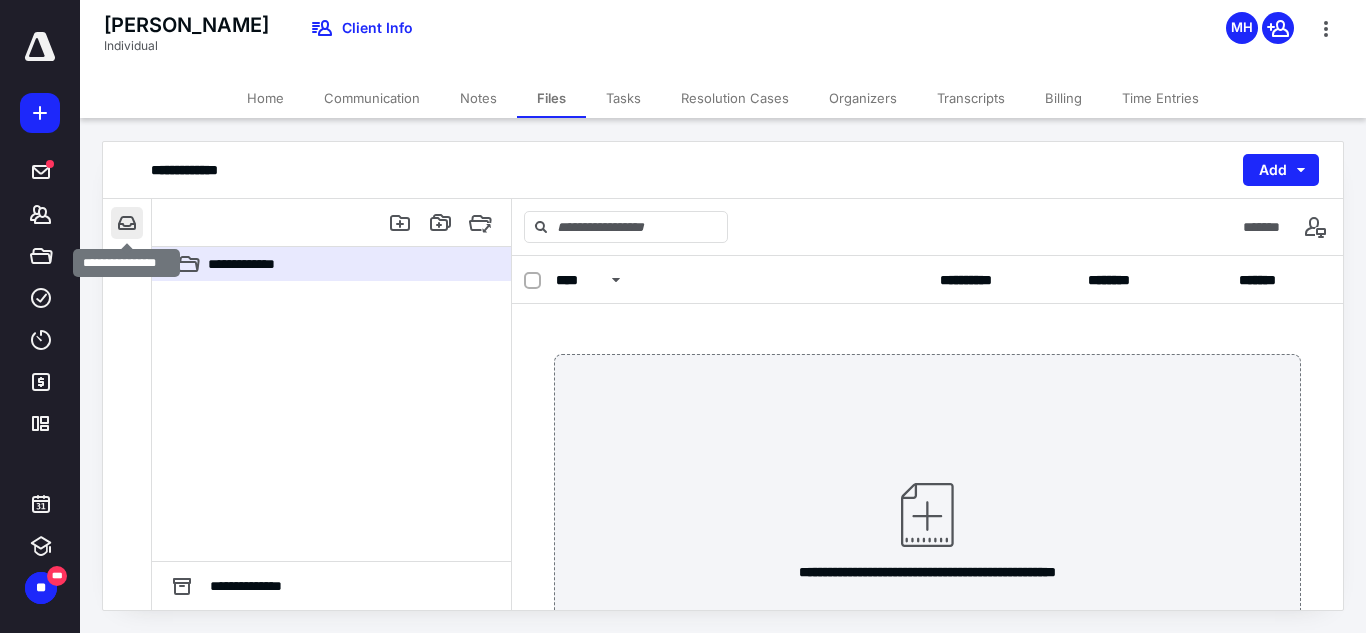 click at bounding box center (127, 223) 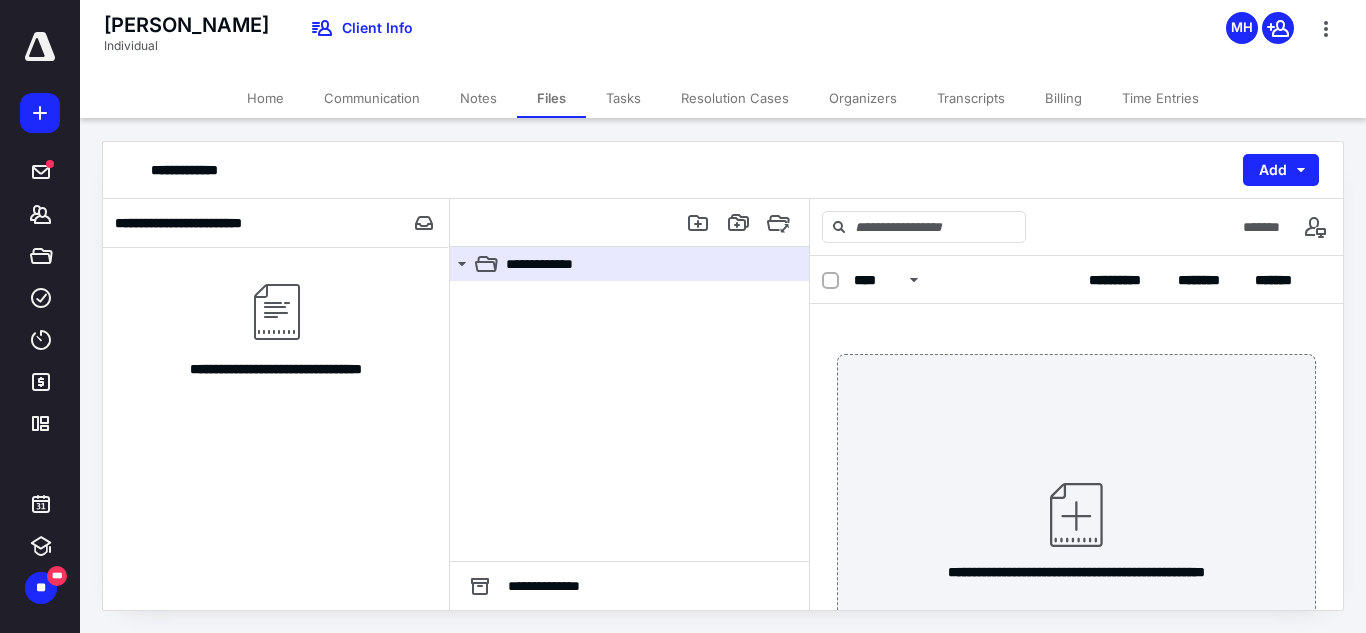 click on "Resolution Cases" at bounding box center [735, 98] 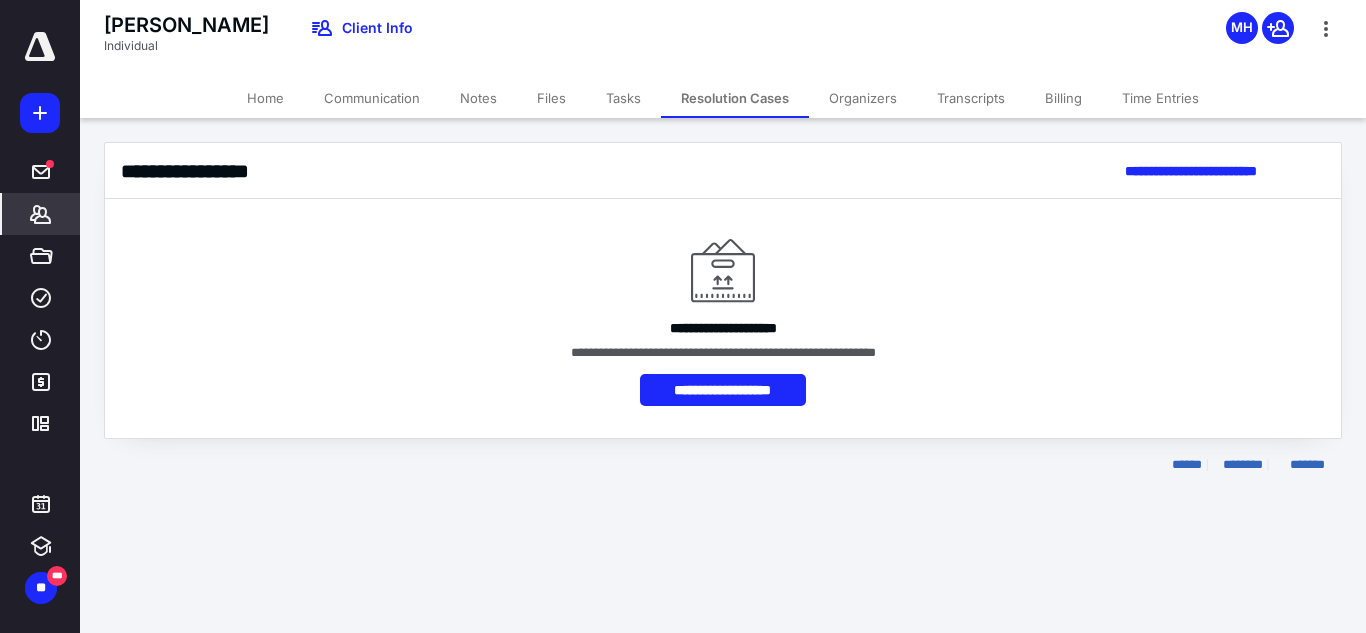 click on "Communication" at bounding box center (372, 98) 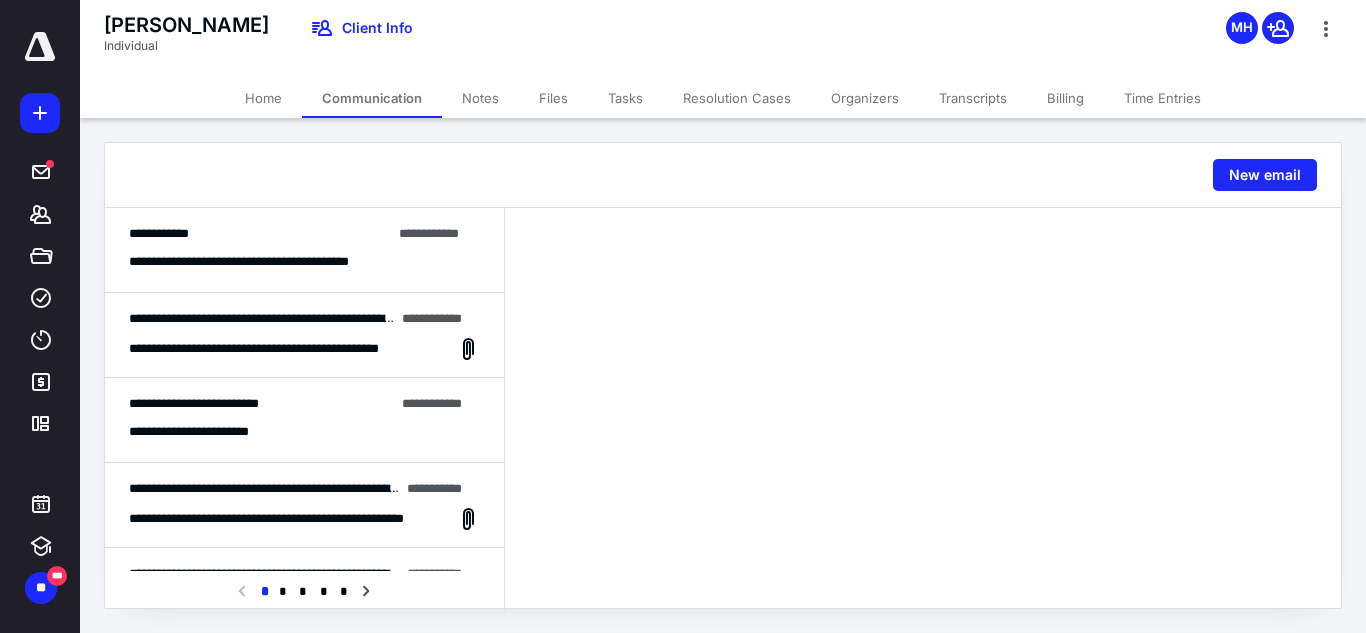 click on "Organizers" at bounding box center [865, 98] 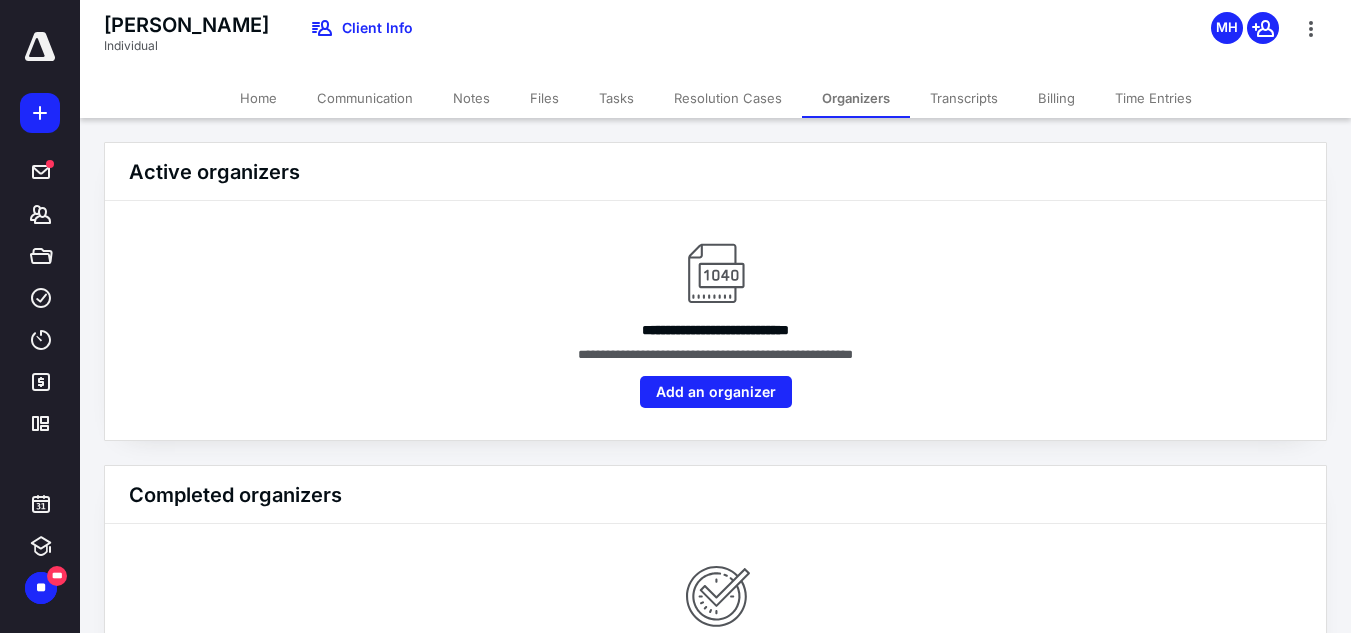 click on "Transcripts" at bounding box center [964, 98] 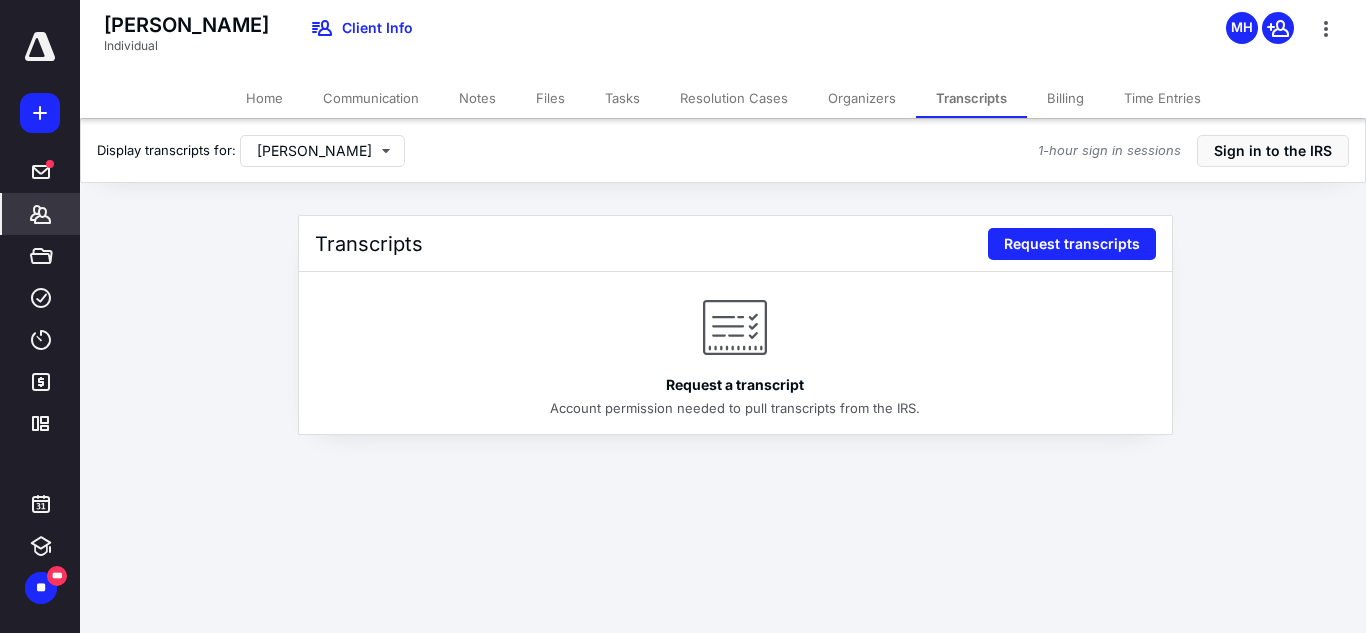 click on "Organizers" at bounding box center [862, 98] 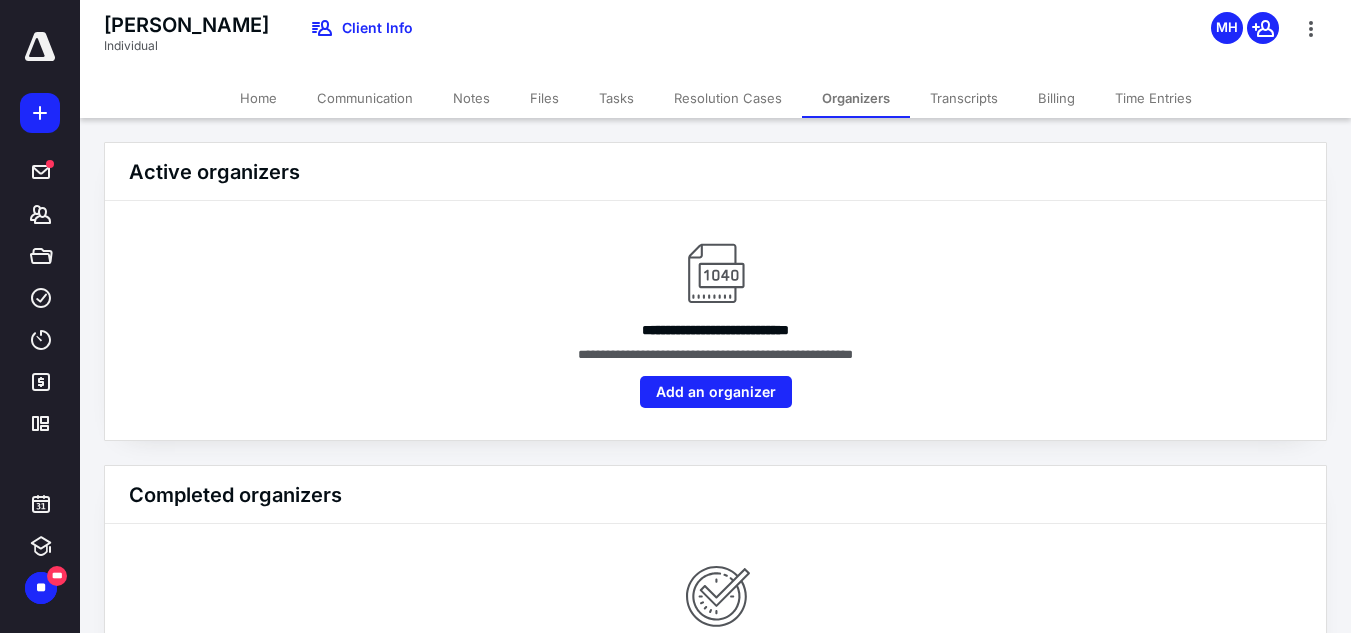 click on "Resolution Cases" at bounding box center (728, 98) 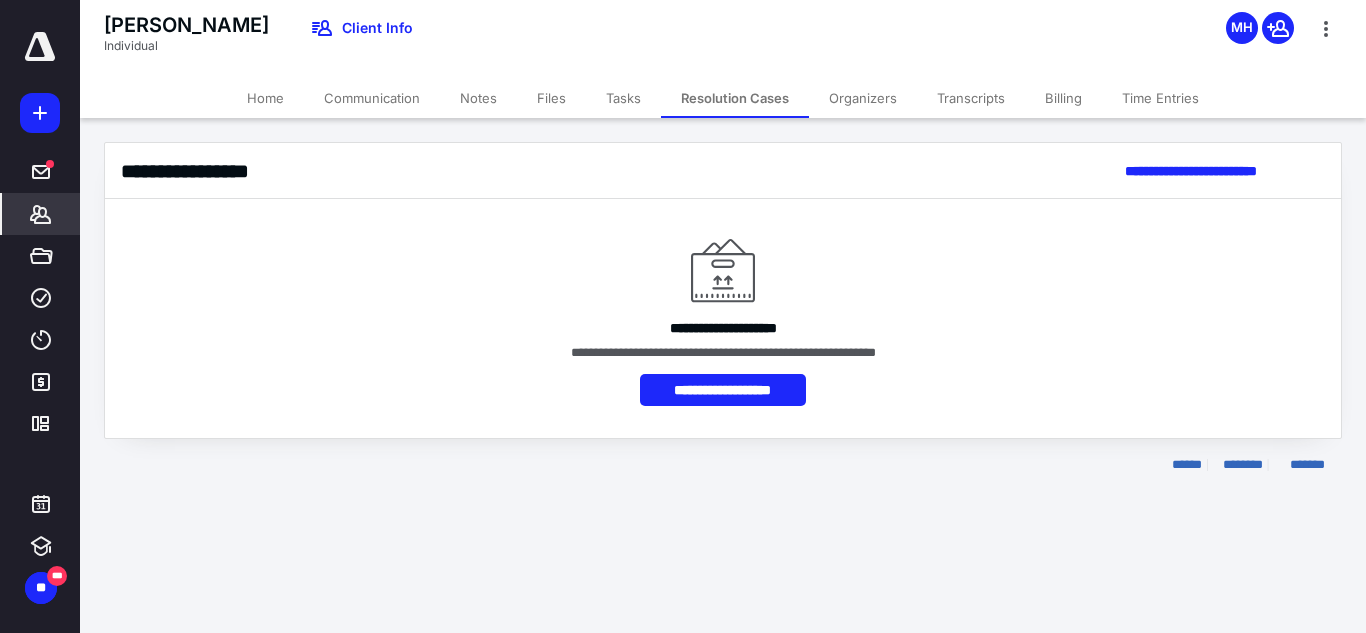 click on "Tasks" at bounding box center (623, 98) 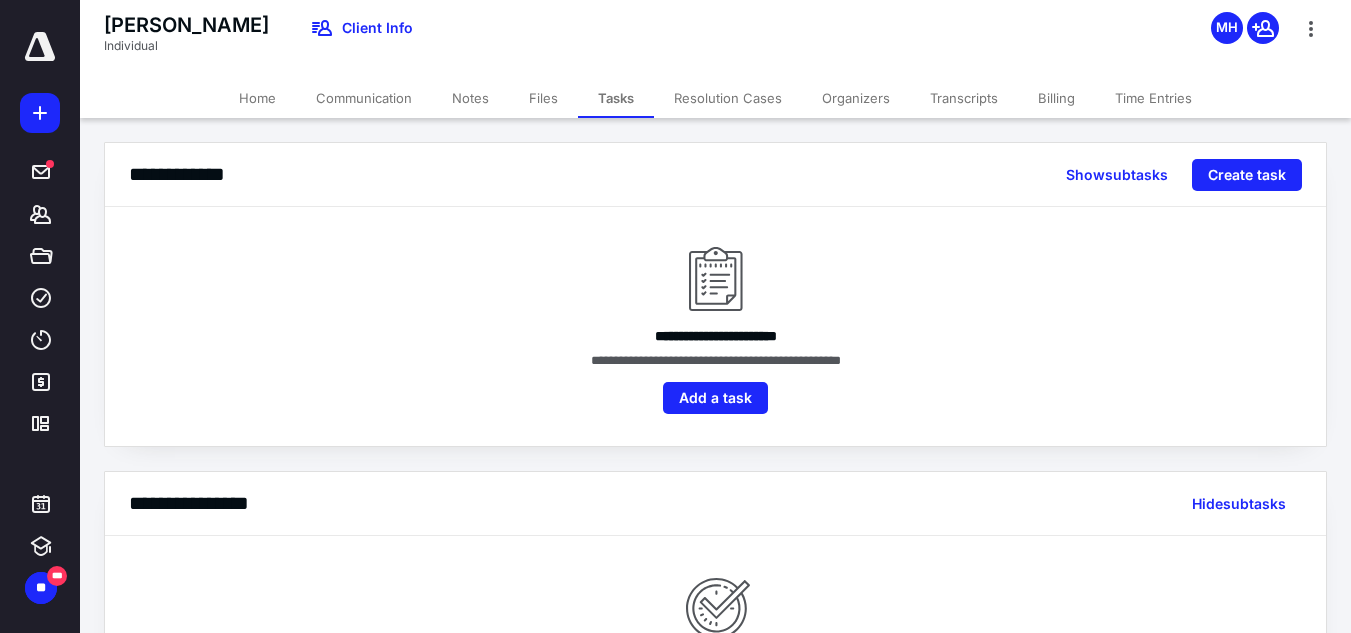 click on "Files" at bounding box center (543, 98) 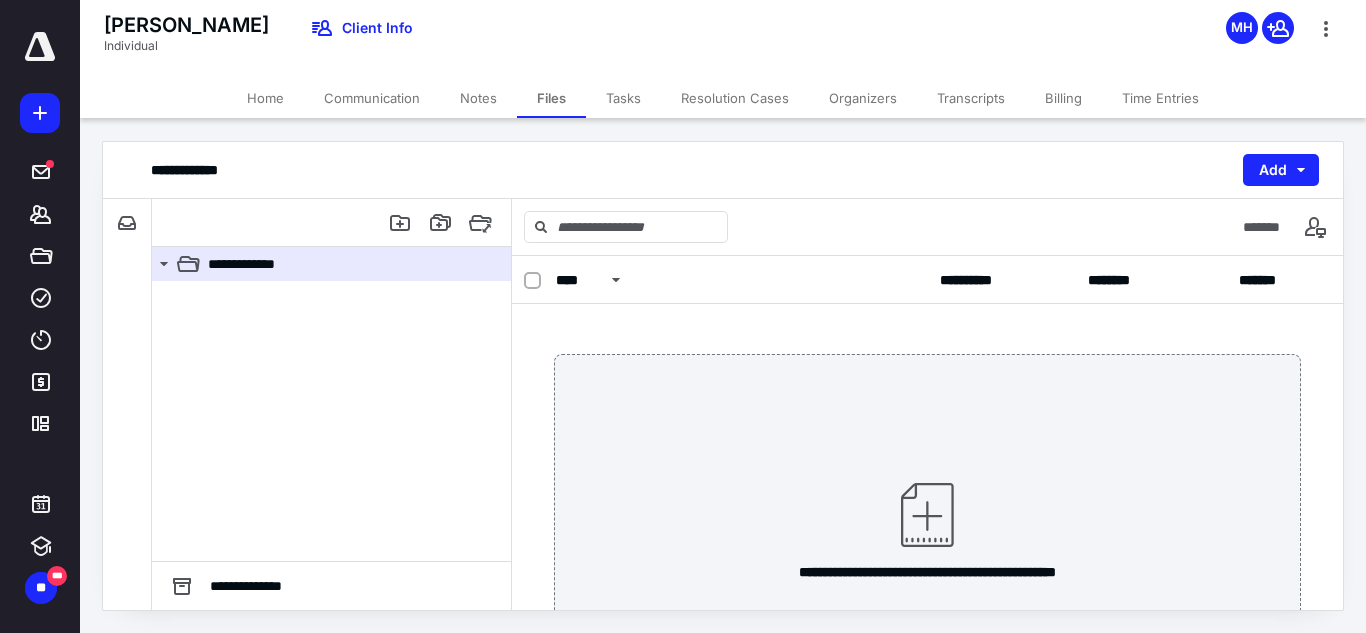 click on "Notes" at bounding box center (478, 98) 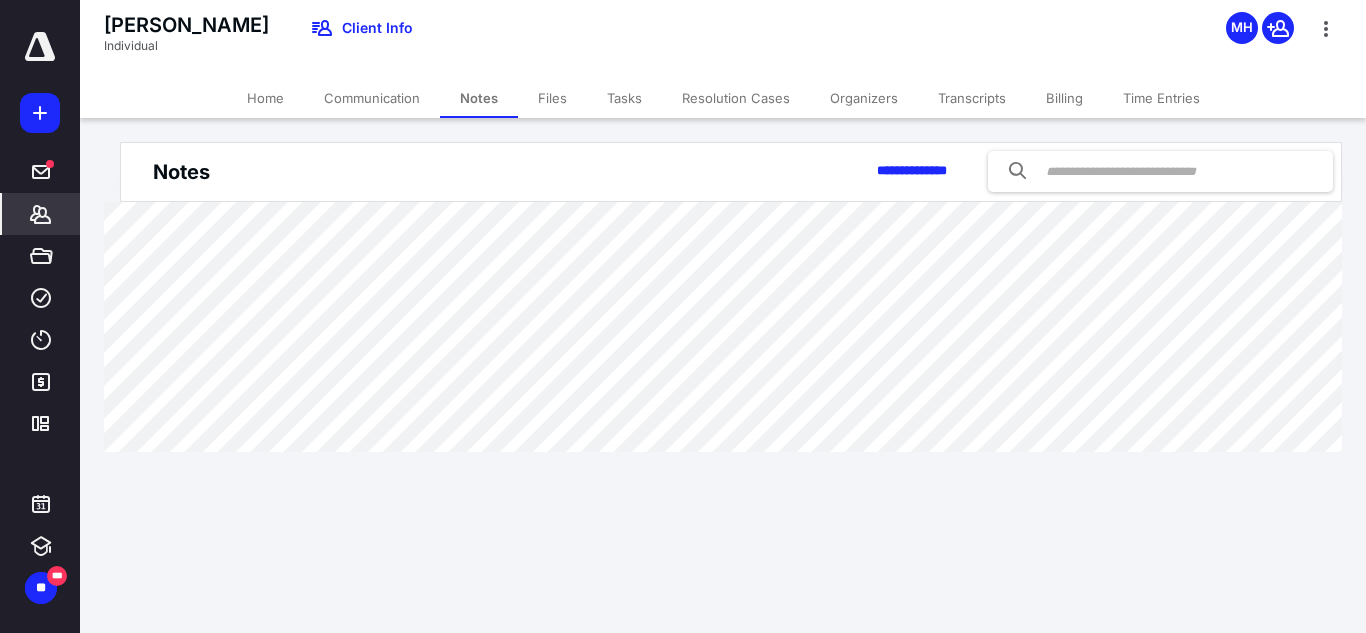 click on "Resolution Cases" at bounding box center [736, 98] 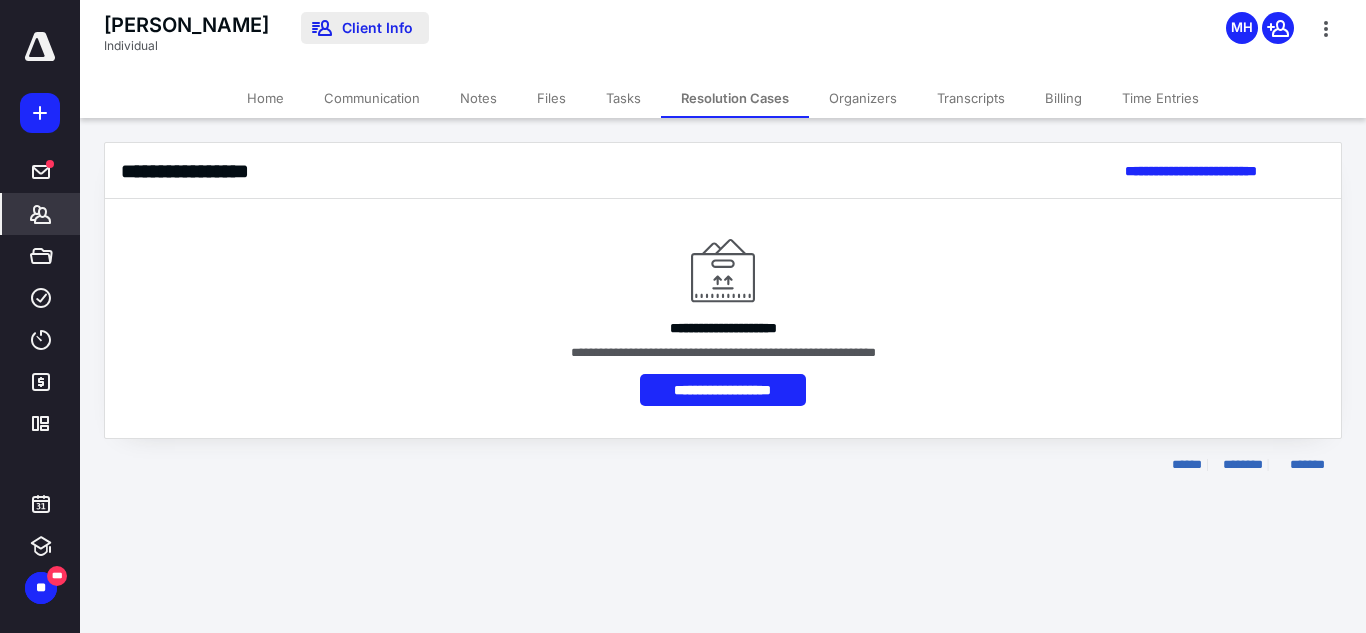 click on "Client Info" at bounding box center (365, 28) 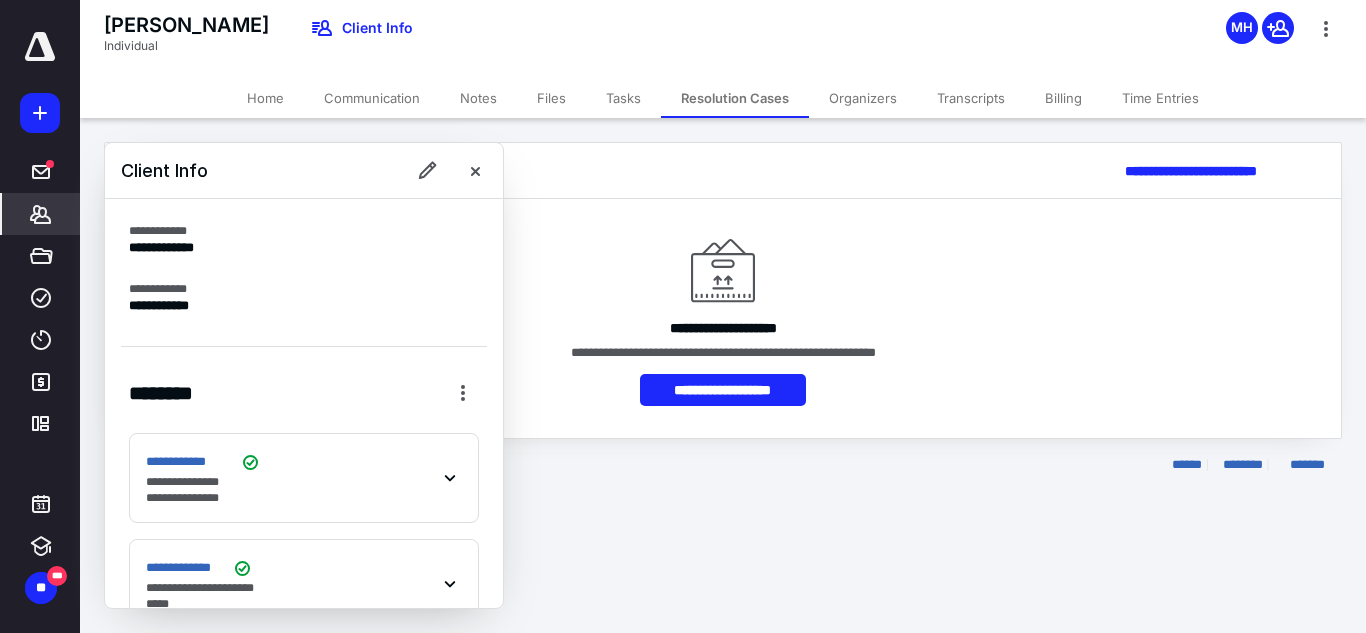 click on "[PERSON_NAME] Individual Client Info MH" at bounding box center [723, 39] 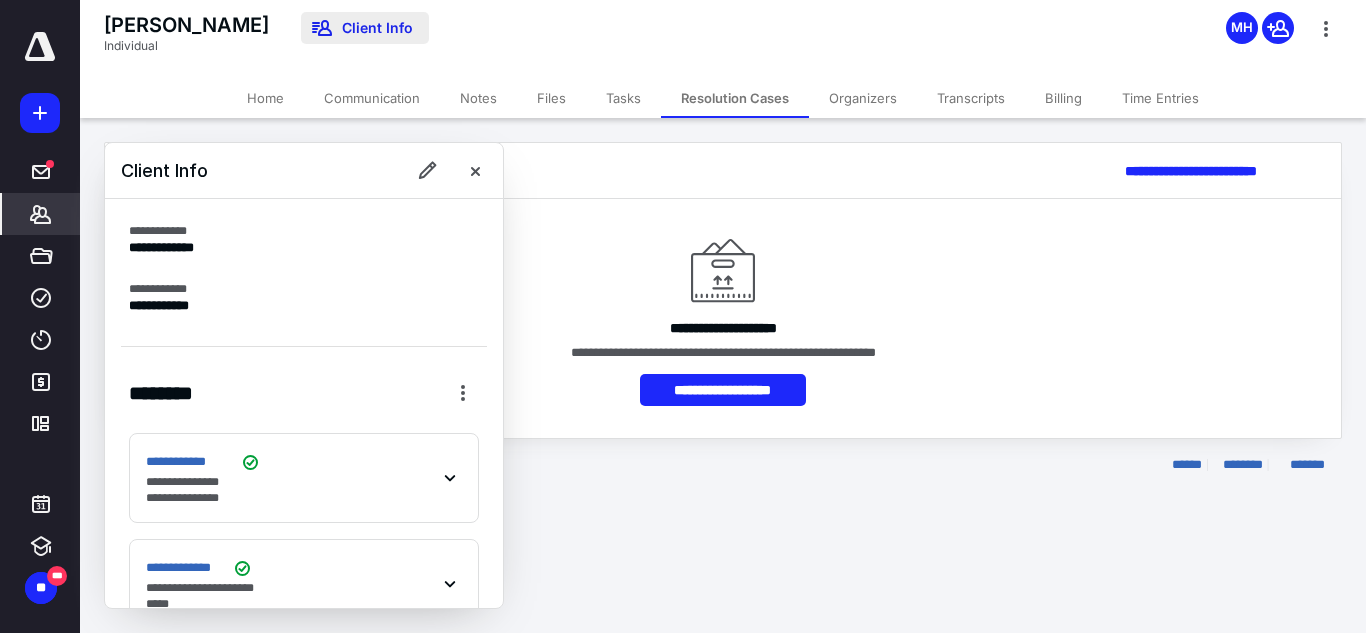 click on "Client Info" at bounding box center (365, 28) 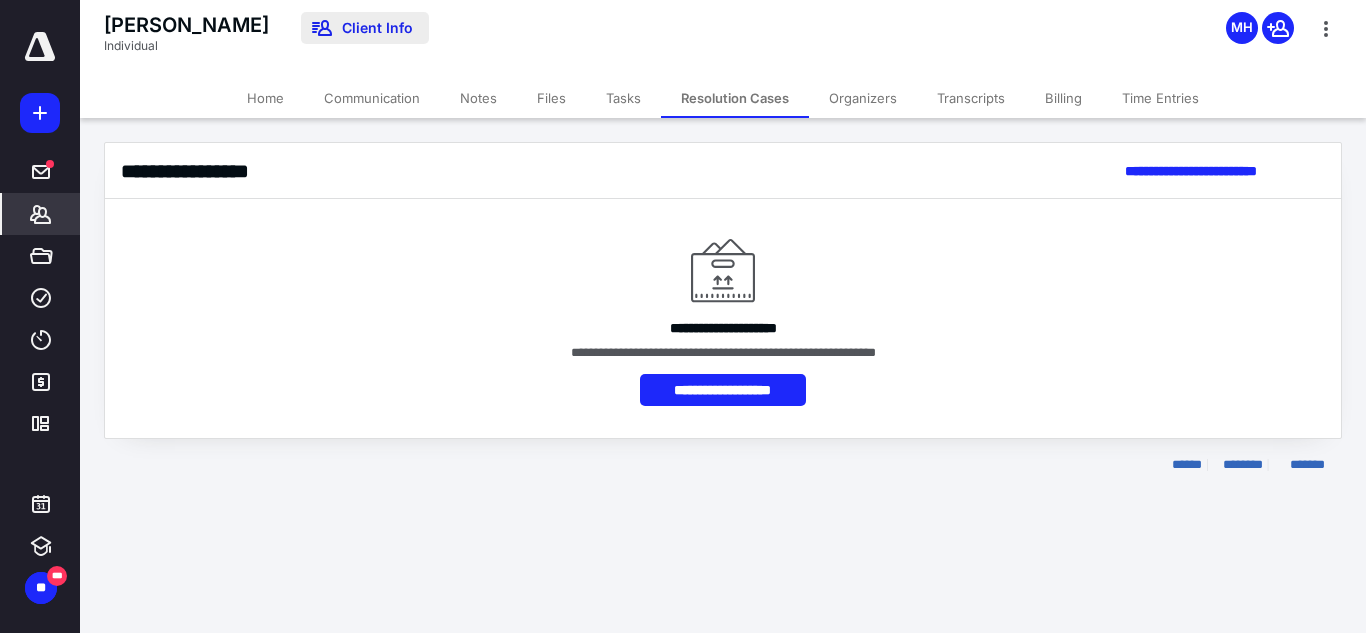 click on "Client Info" at bounding box center (365, 28) 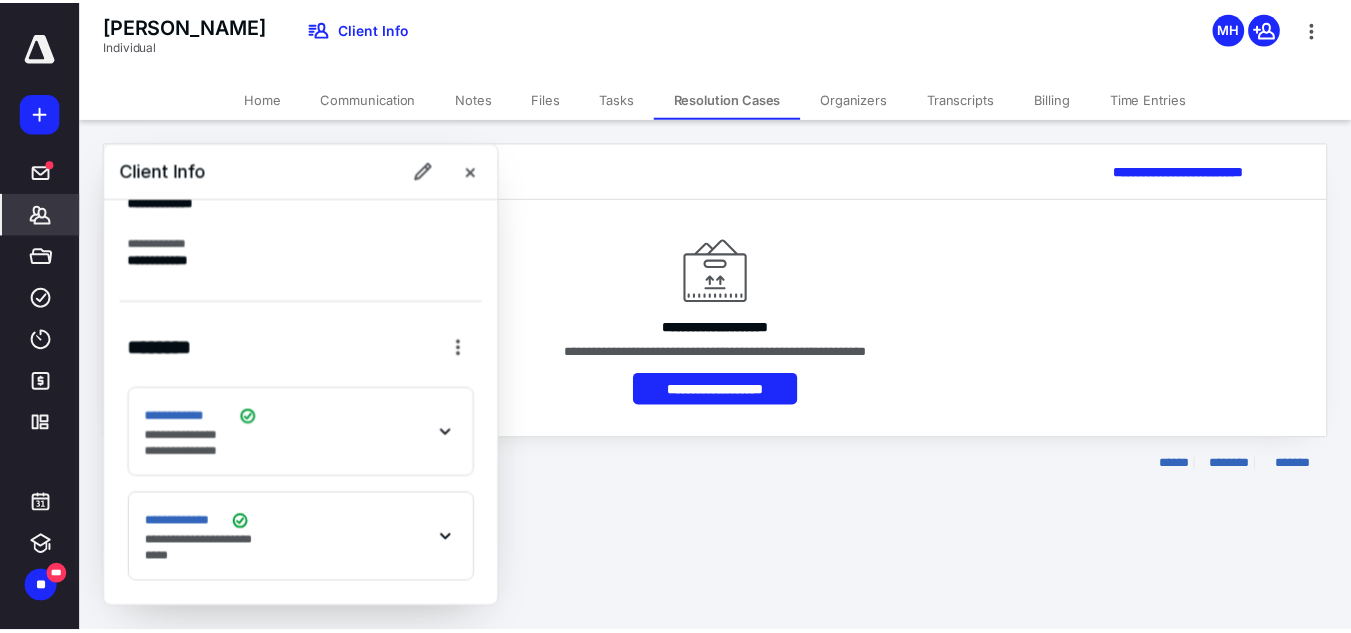 scroll, scrollTop: 0, scrollLeft: 0, axis: both 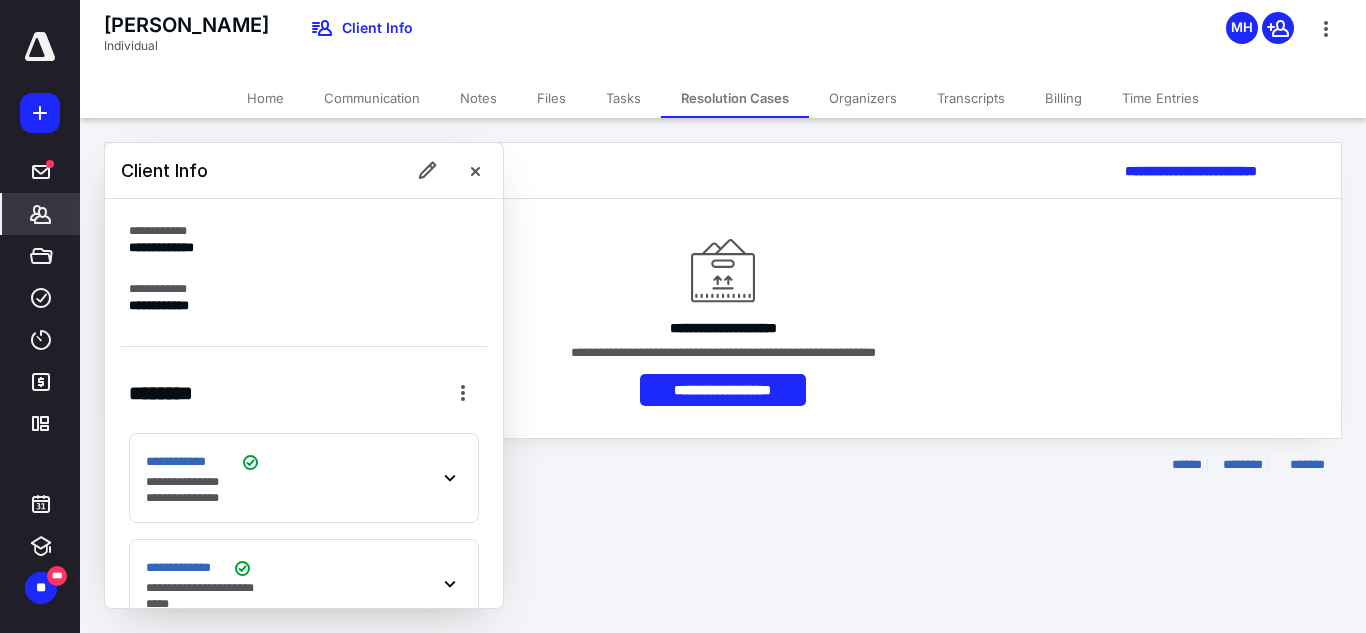 click on "Transcripts" at bounding box center [971, 98] 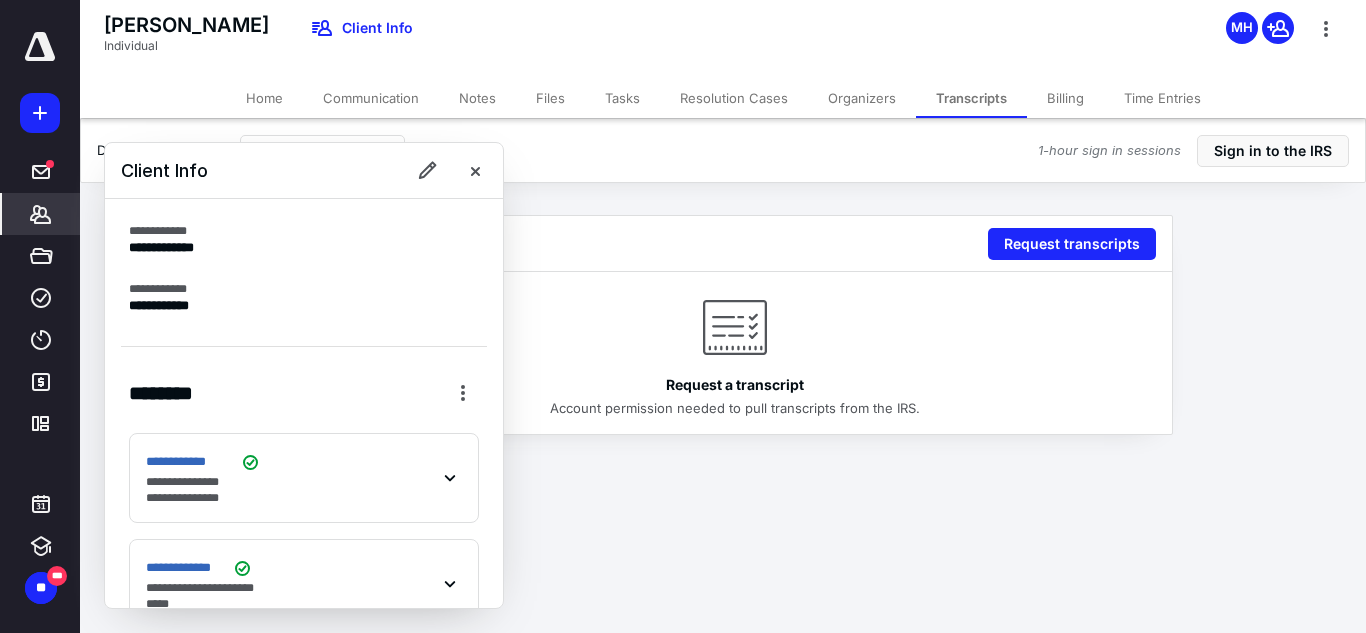 click on "Transcripts" at bounding box center (971, 98) 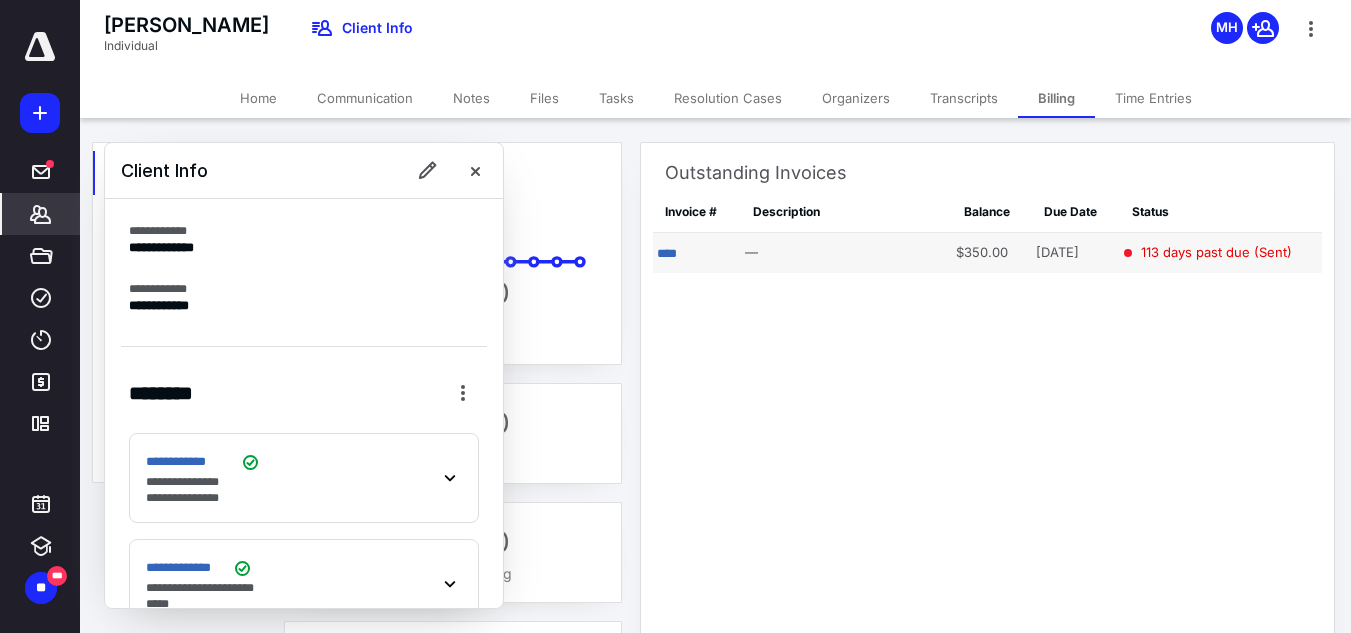 click on "$350.00" at bounding box center (992, 253) 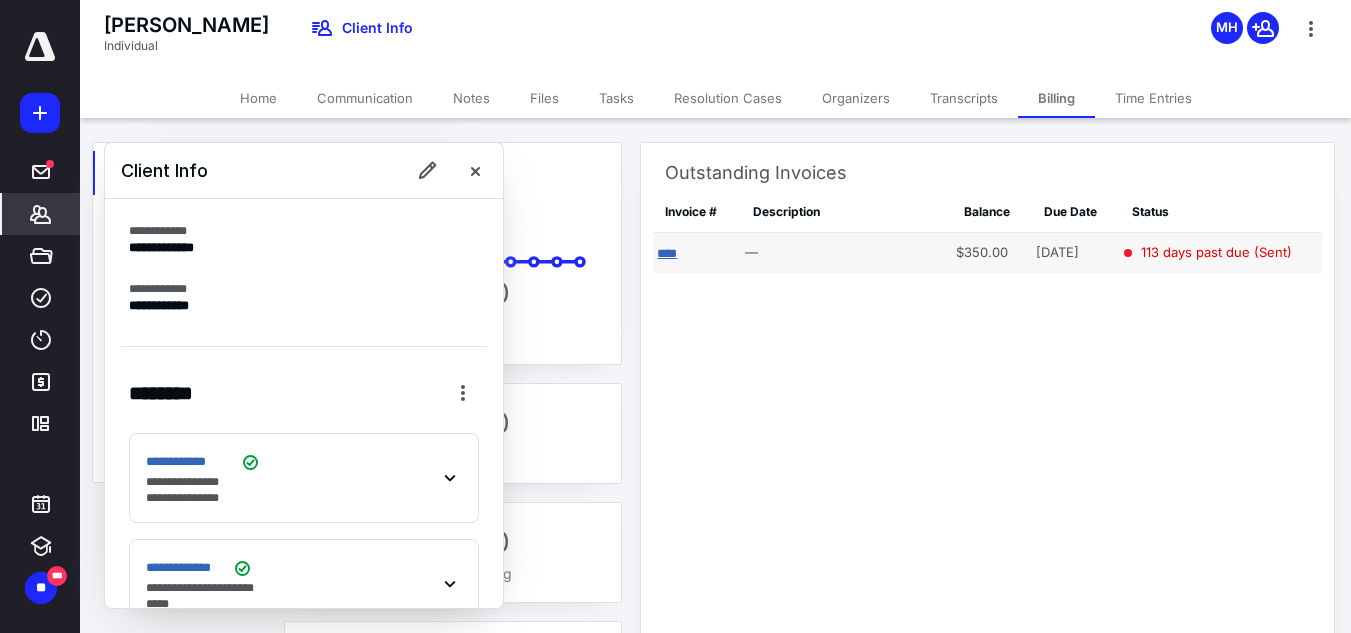 click on "****" at bounding box center (667, 253) 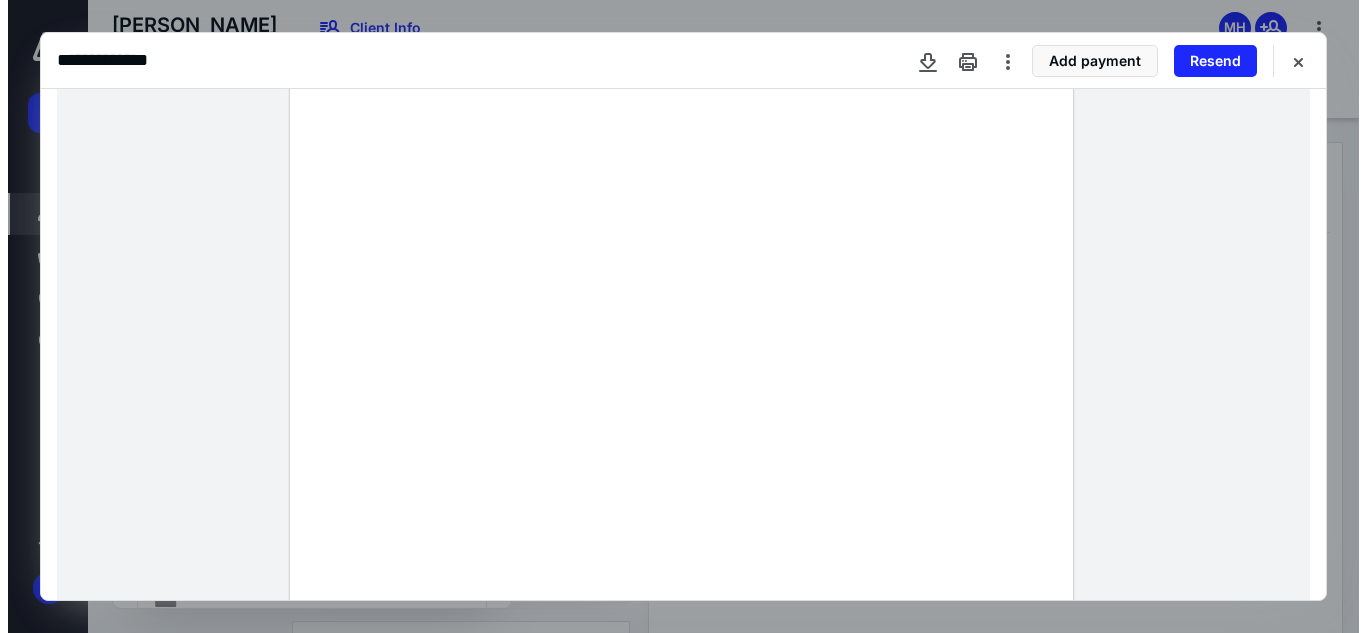 scroll, scrollTop: 507, scrollLeft: 0, axis: vertical 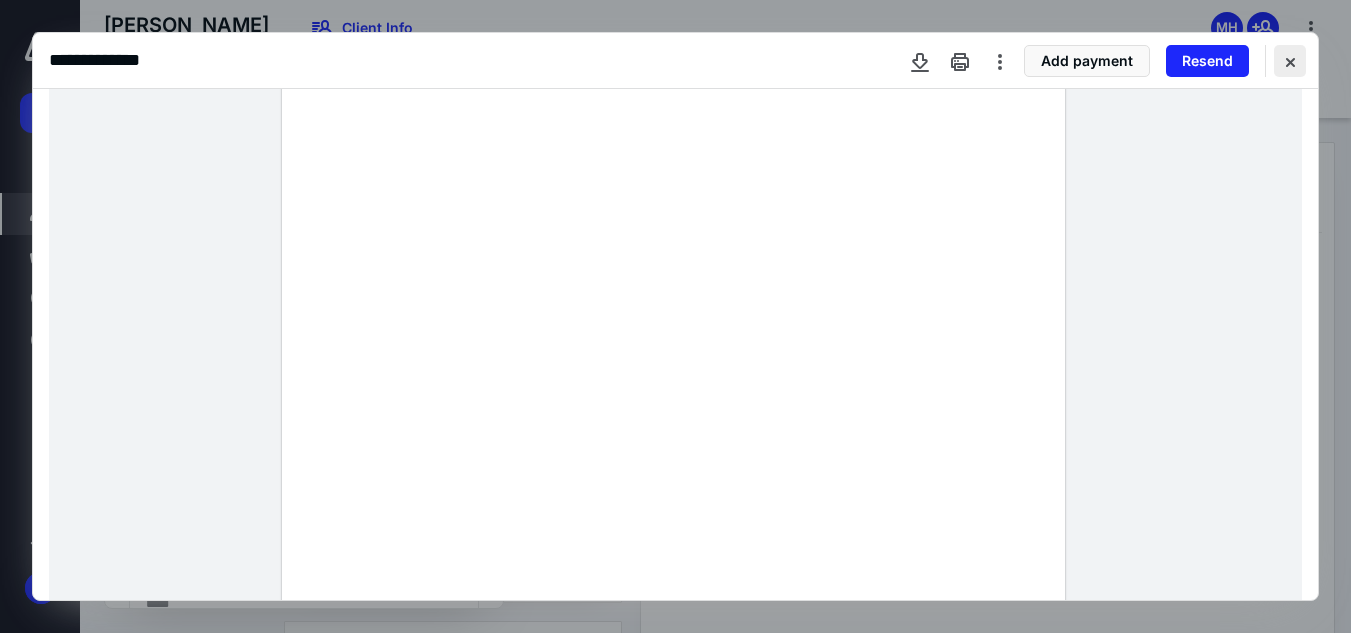 click at bounding box center (1290, 61) 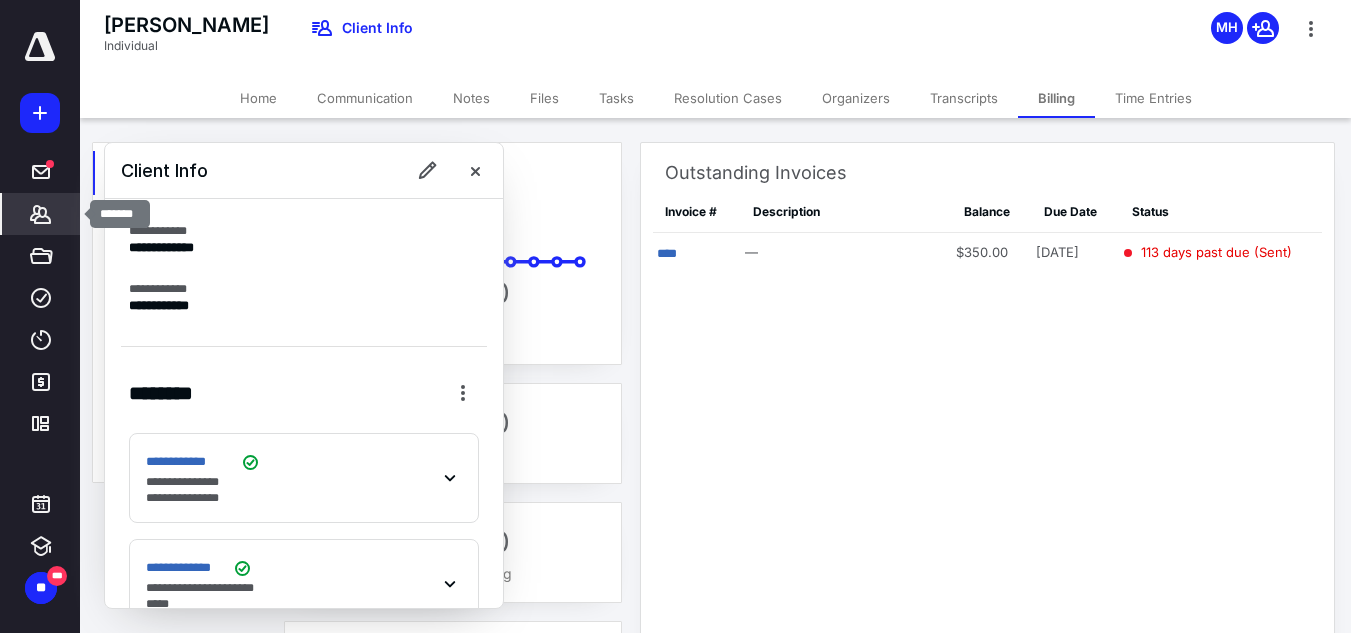 click on "*******" at bounding box center (41, 214) 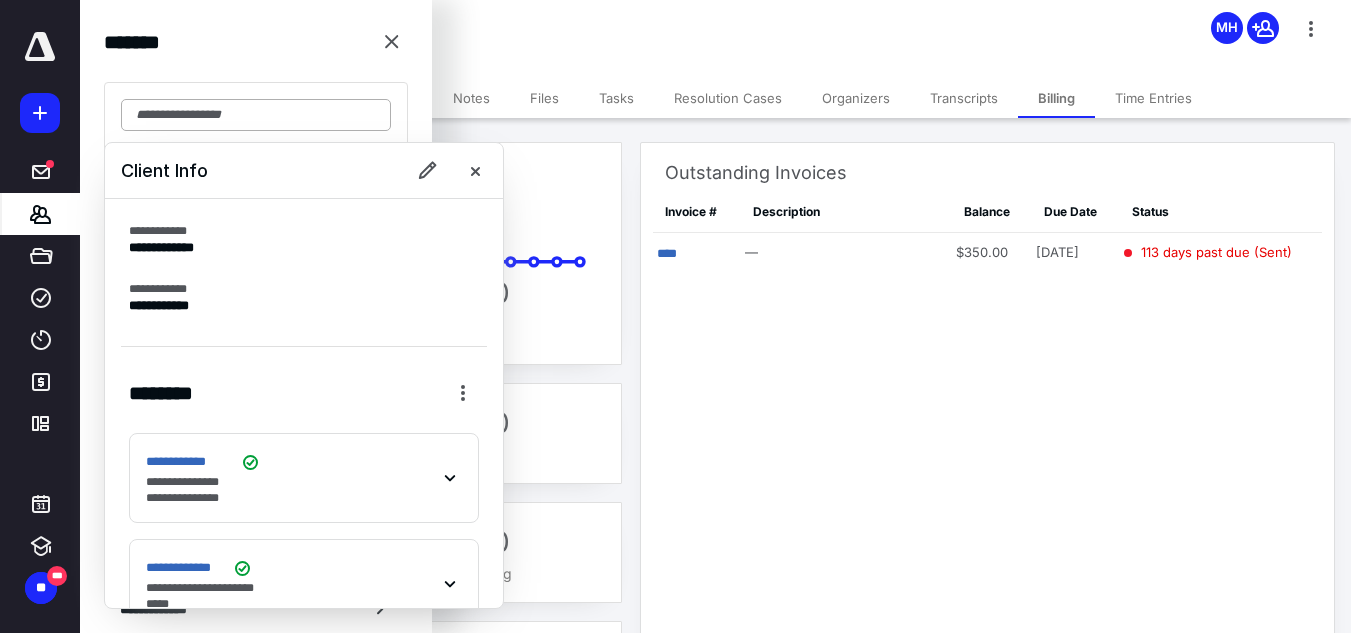 click at bounding box center [256, 115] 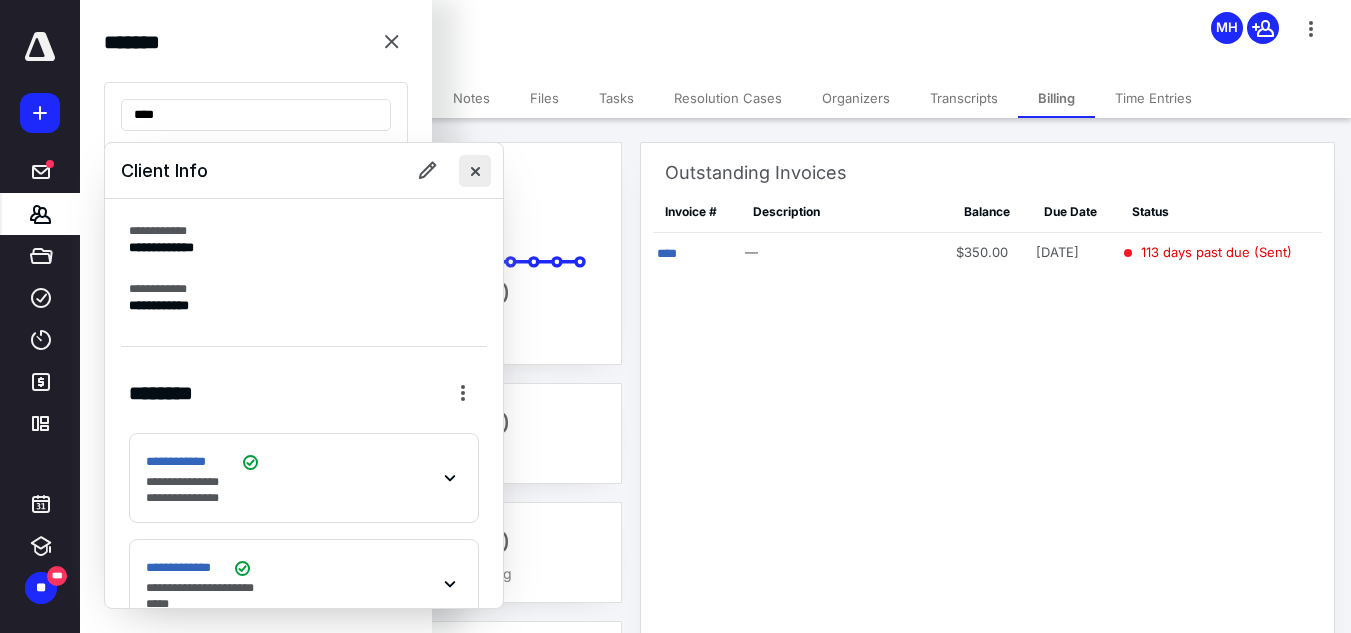 type on "****" 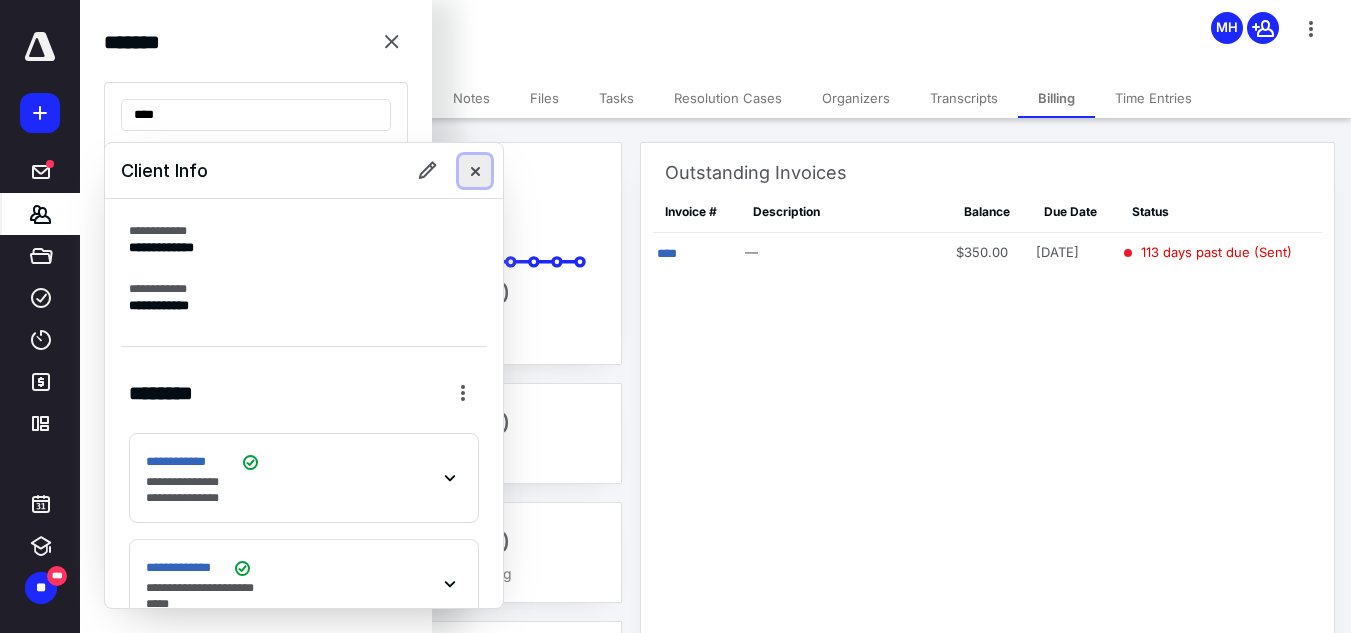click at bounding box center (475, 171) 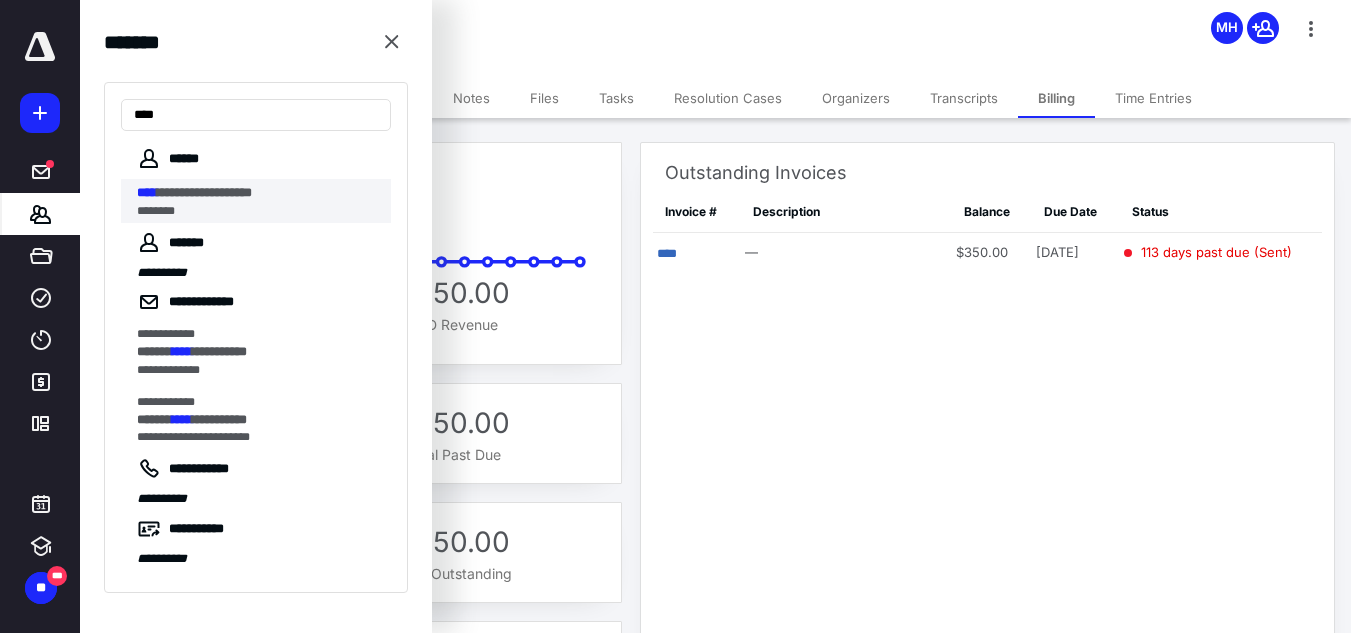 click on "**********" at bounding box center (258, 193) 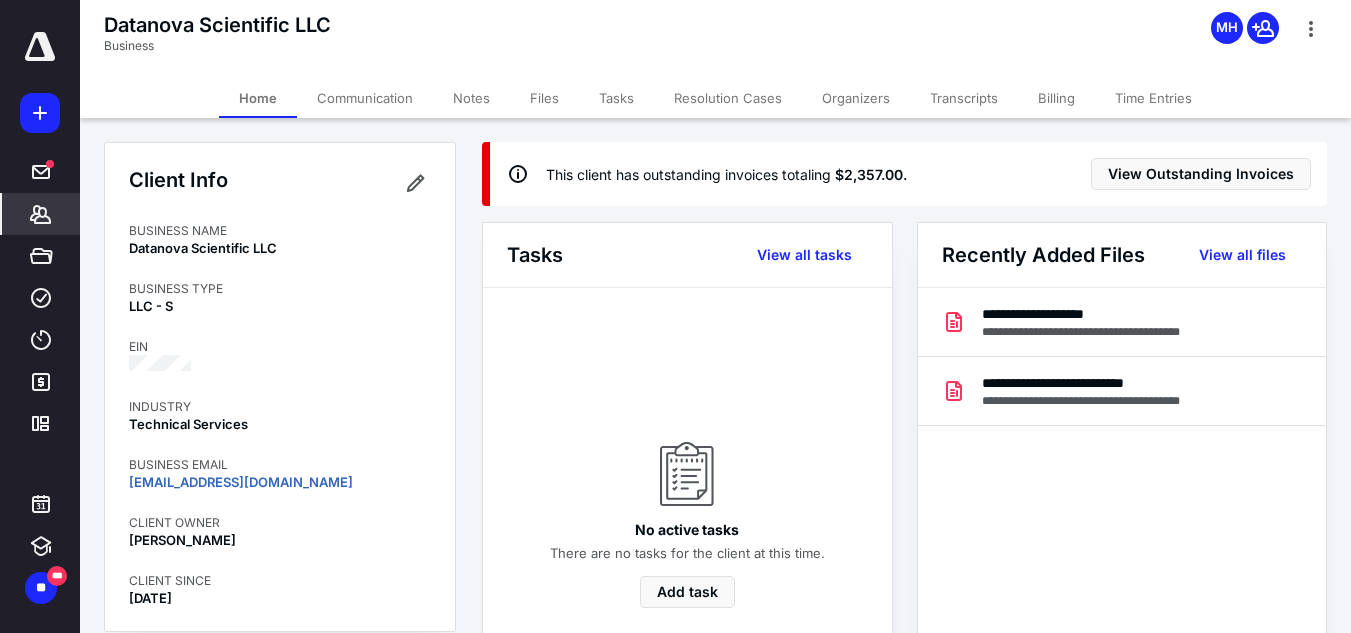 click on "Organizers" at bounding box center (856, 98) 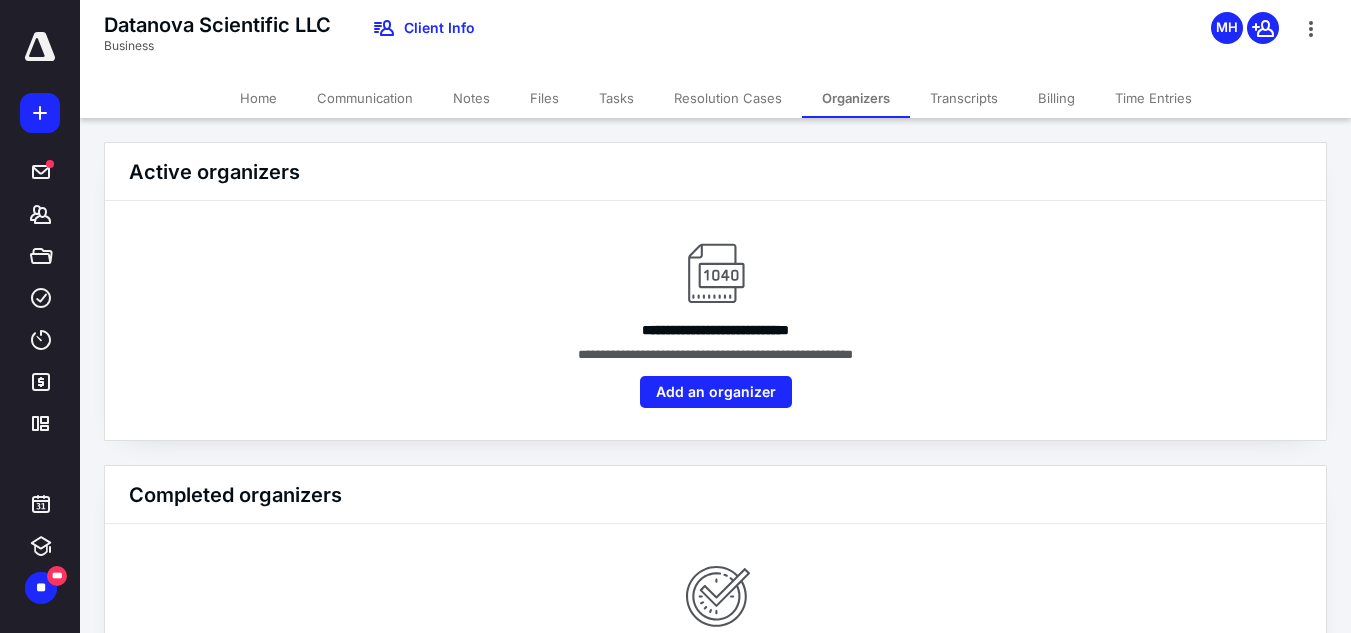 click on "Billing" at bounding box center [1056, 98] 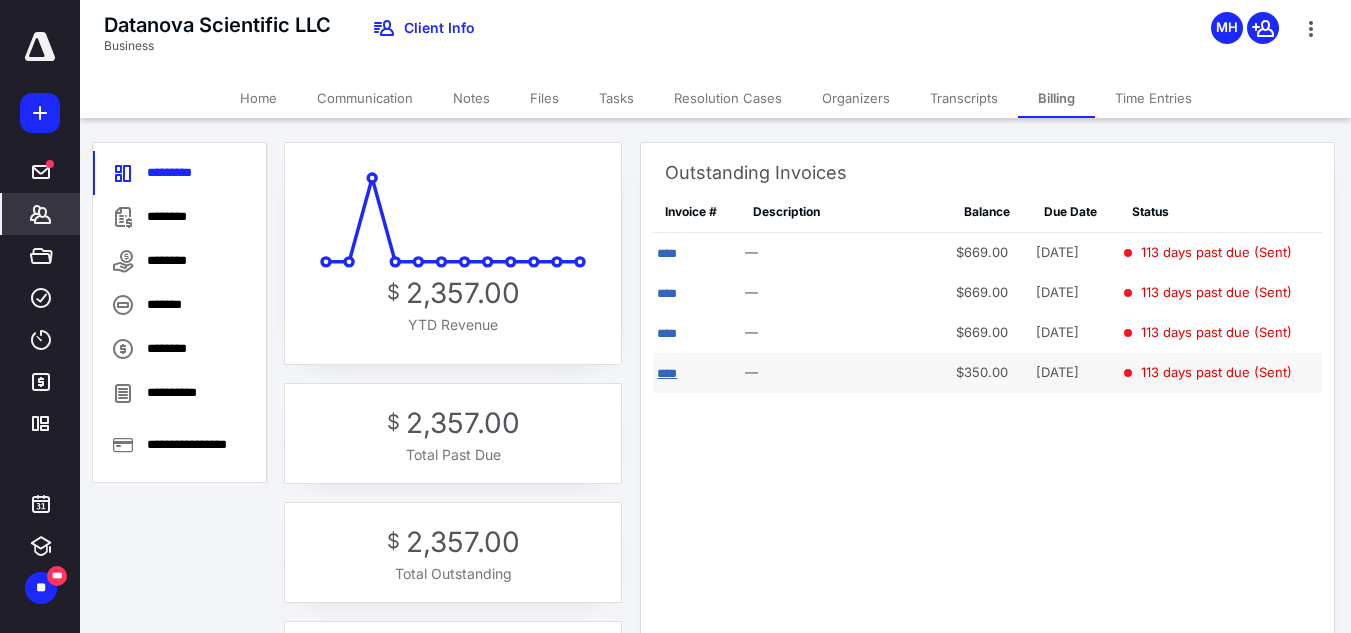 click on "****" at bounding box center (667, 373) 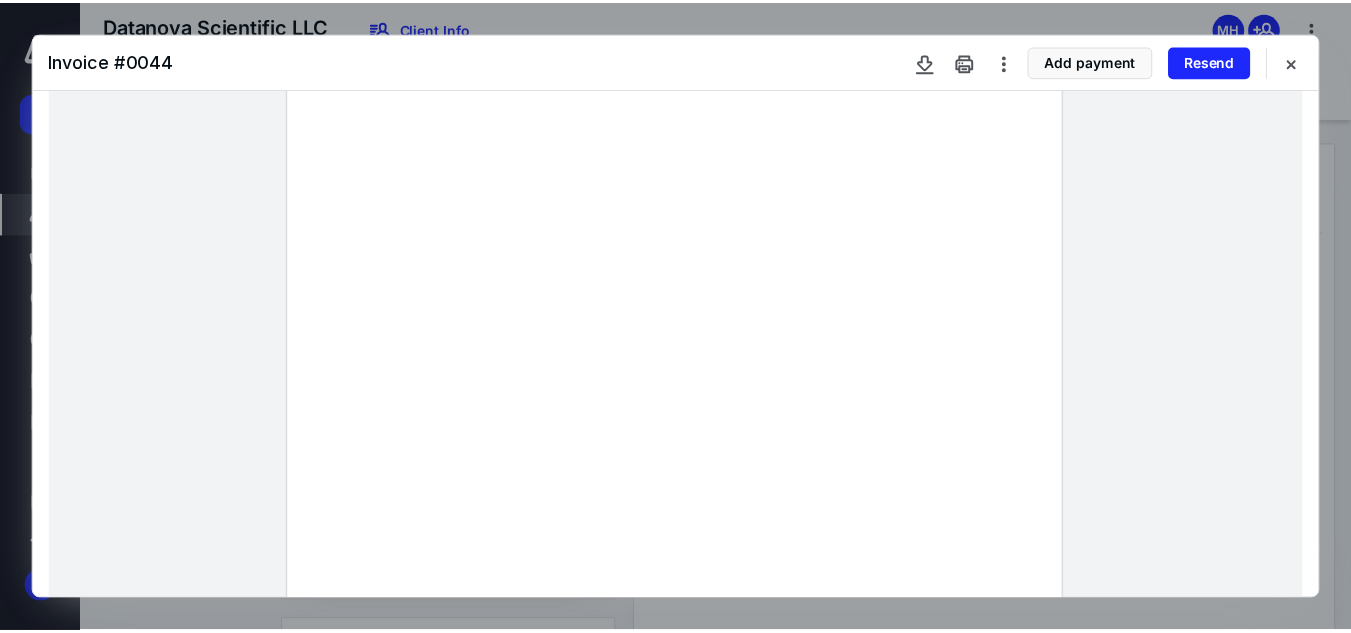scroll, scrollTop: 0, scrollLeft: 0, axis: both 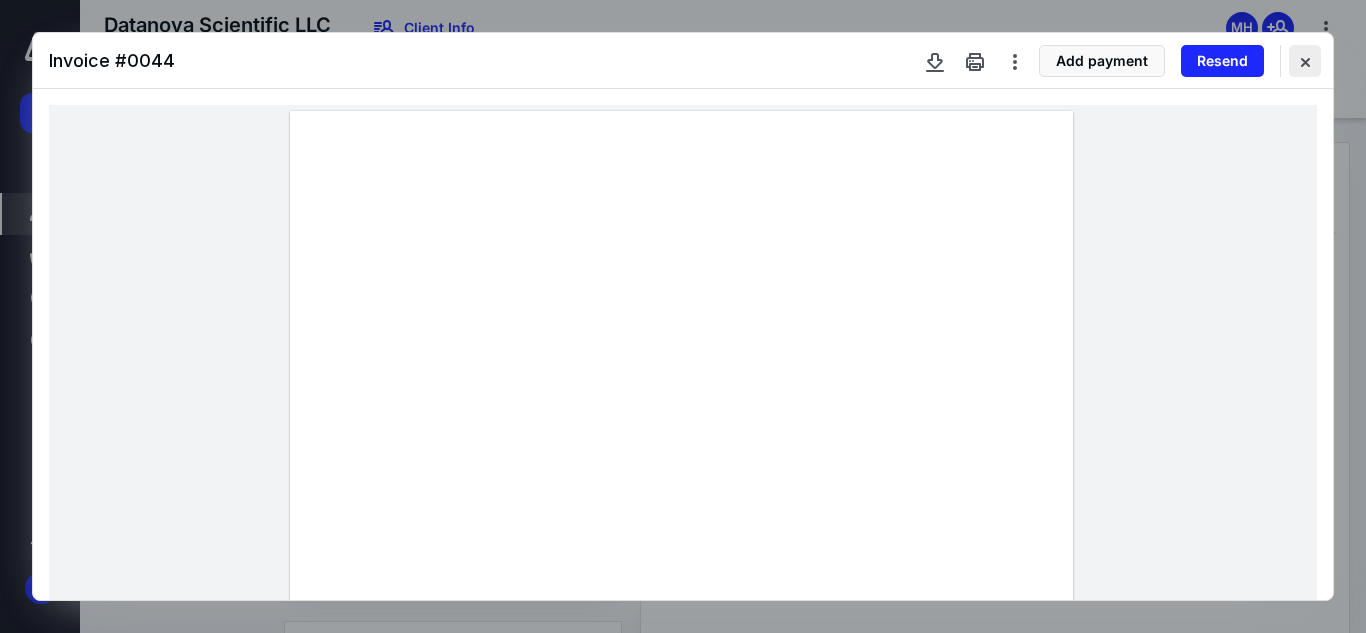 click at bounding box center [1305, 61] 